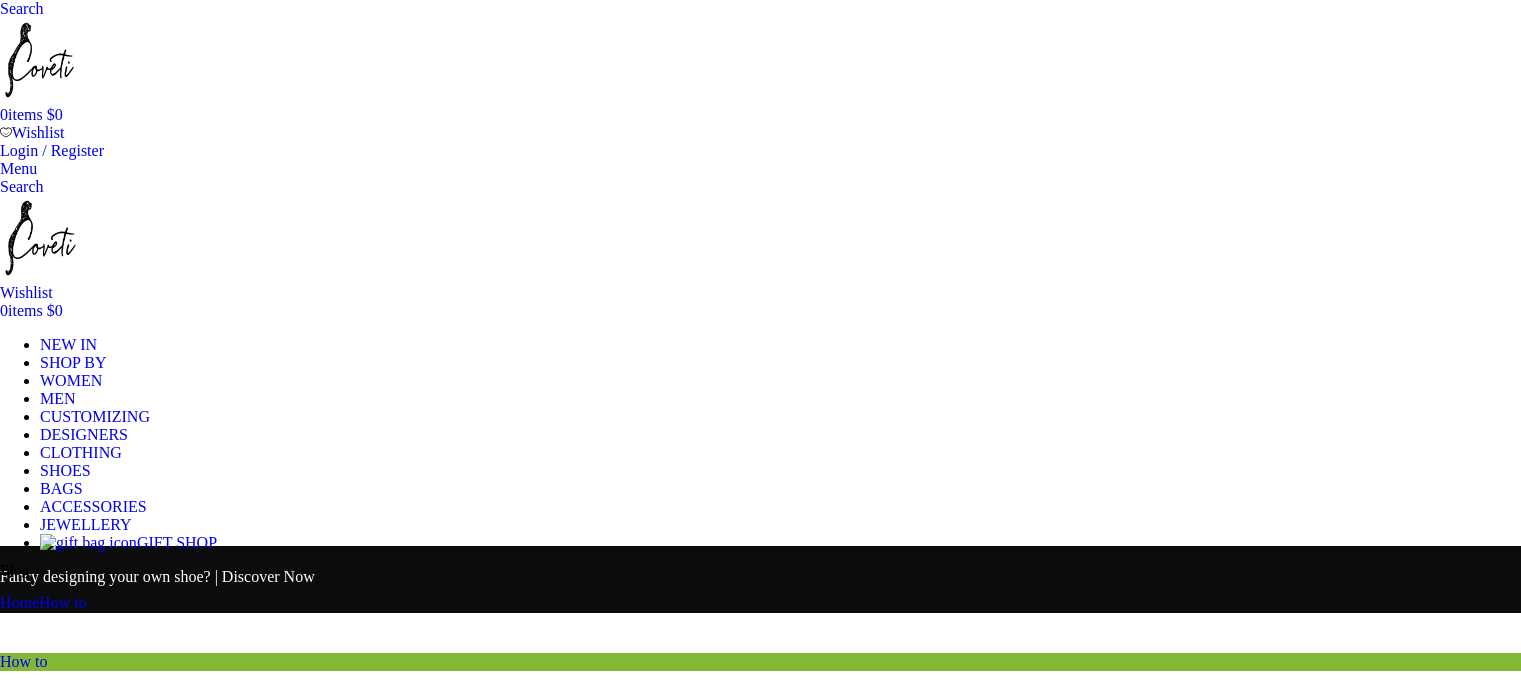scroll, scrollTop: 0, scrollLeft: 0, axis: both 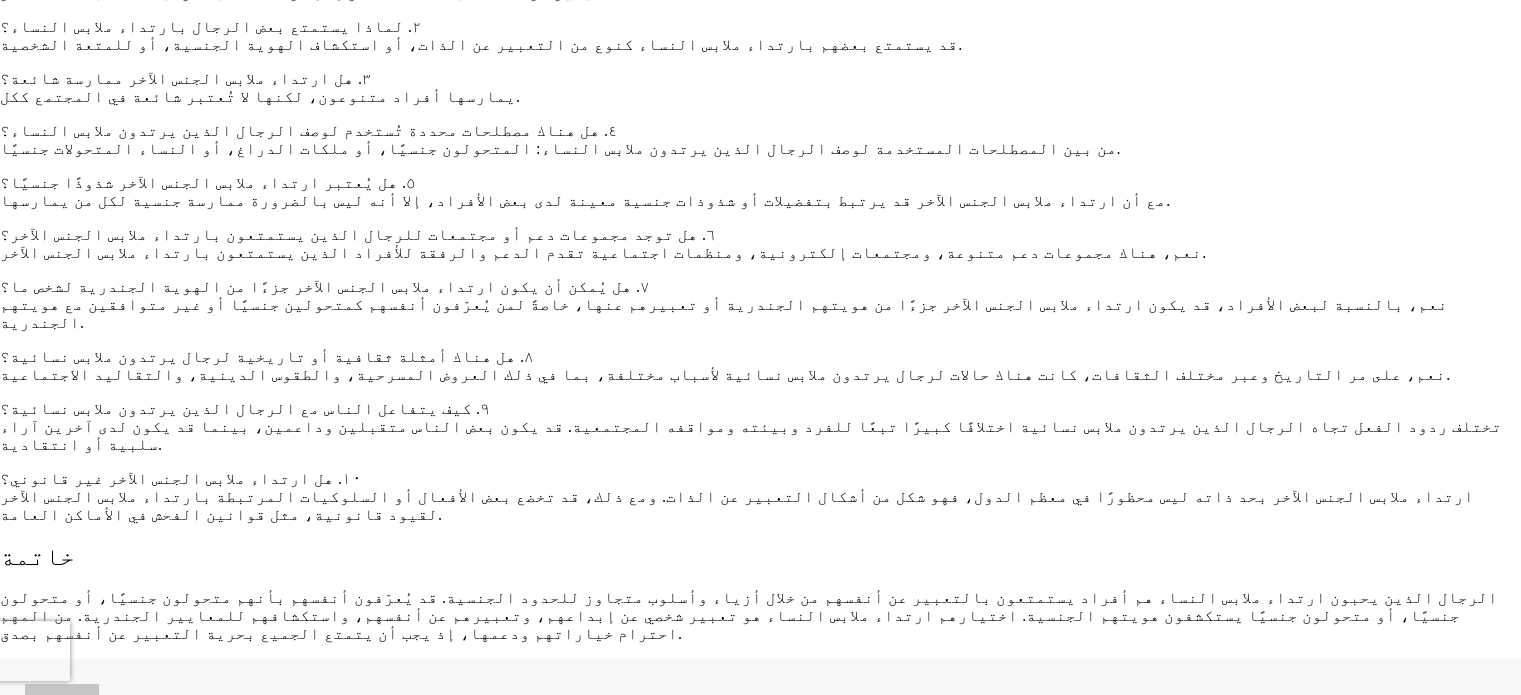 click on "جديد في الملابس" at bounding box center [-246, -7608] 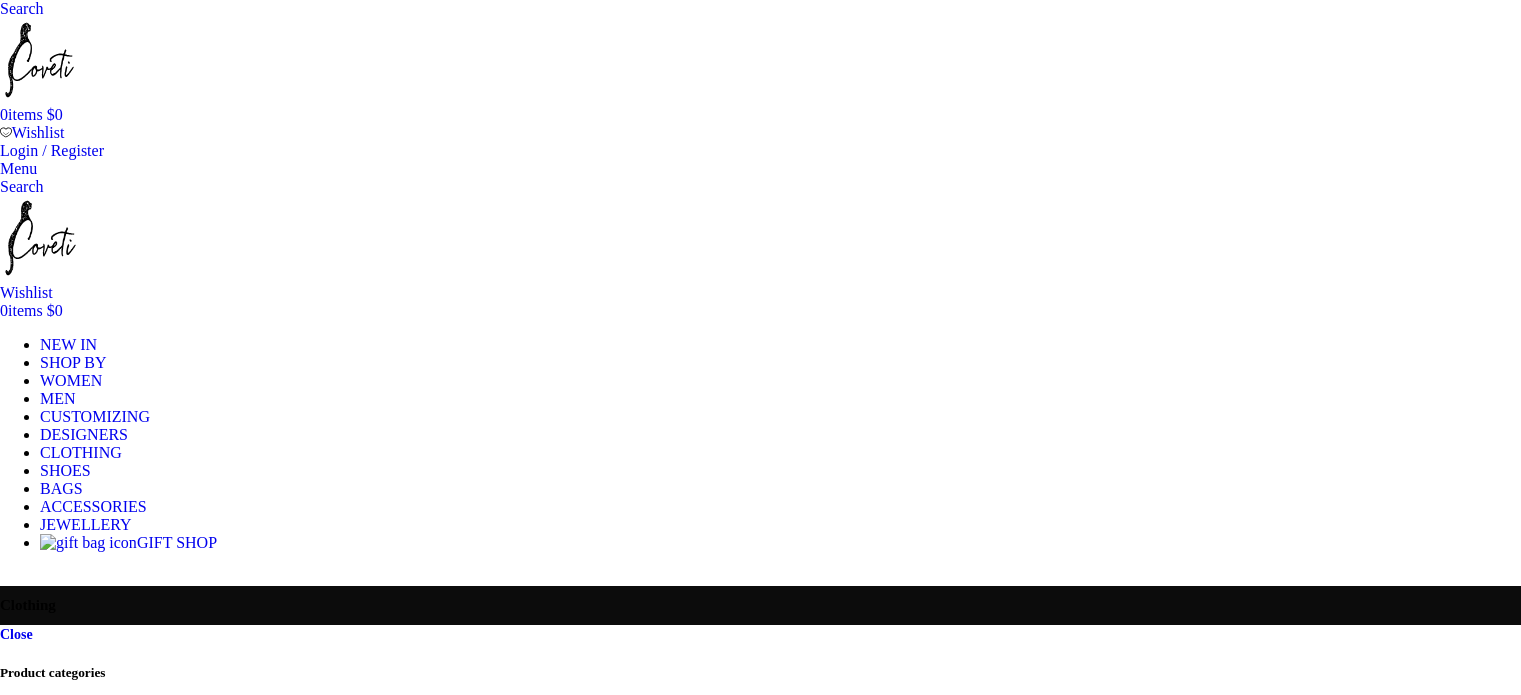 scroll, scrollTop: 0, scrollLeft: 0, axis: both 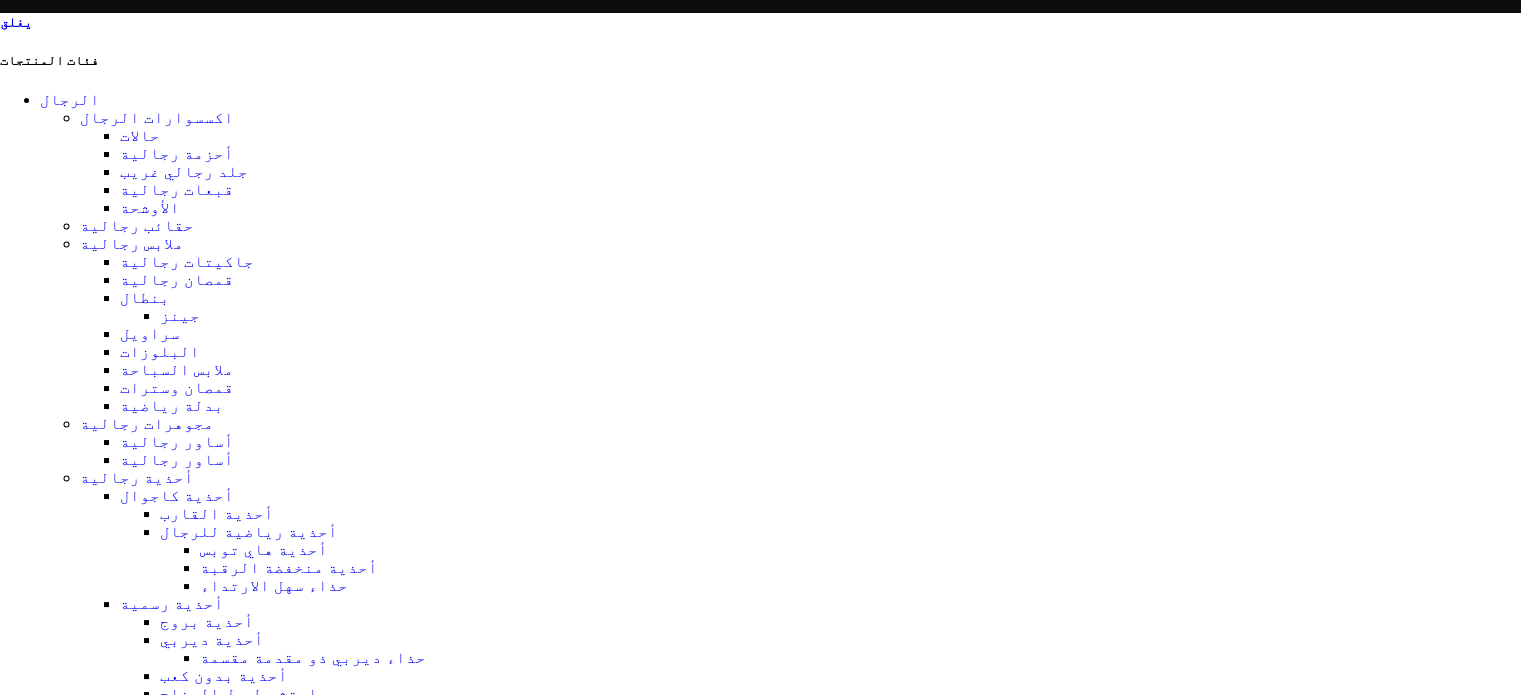 click at bounding box center [760, 4754] 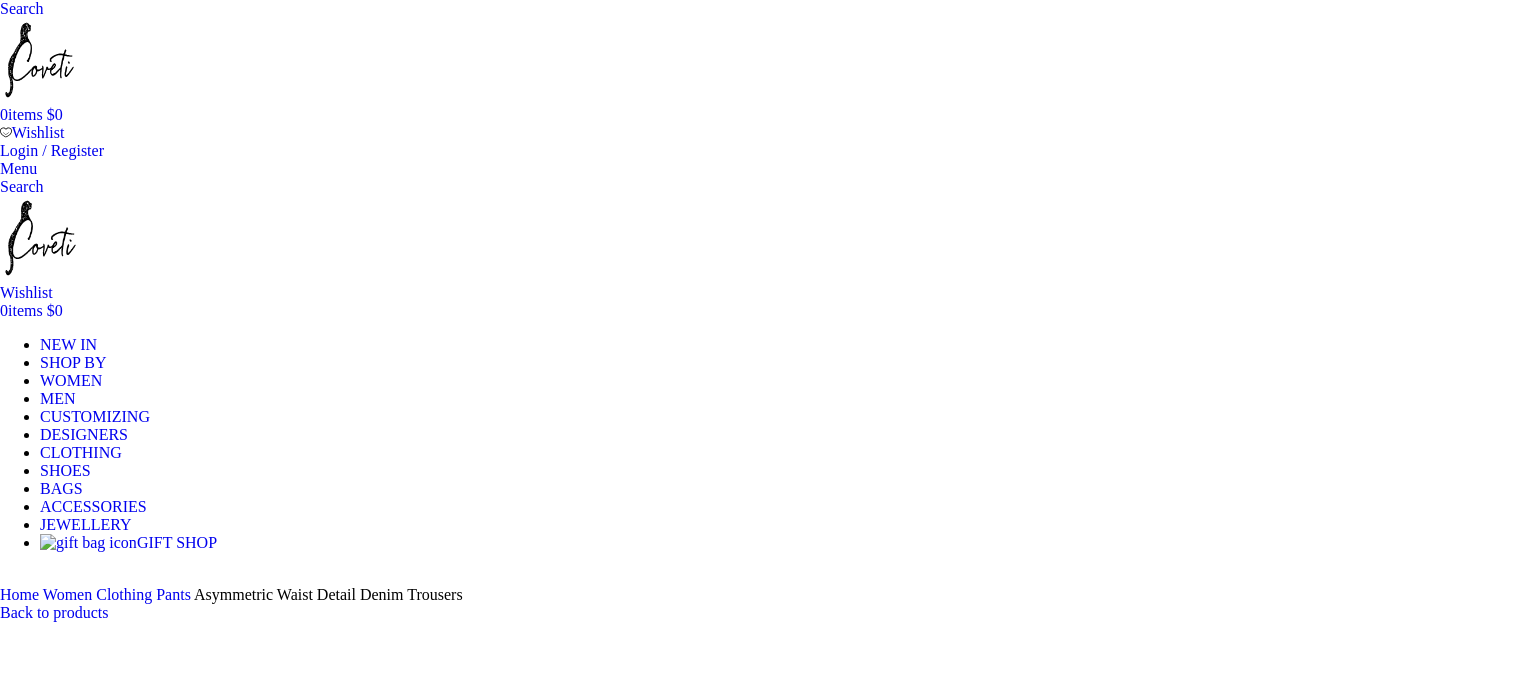 scroll, scrollTop: 0, scrollLeft: 0, axis: both 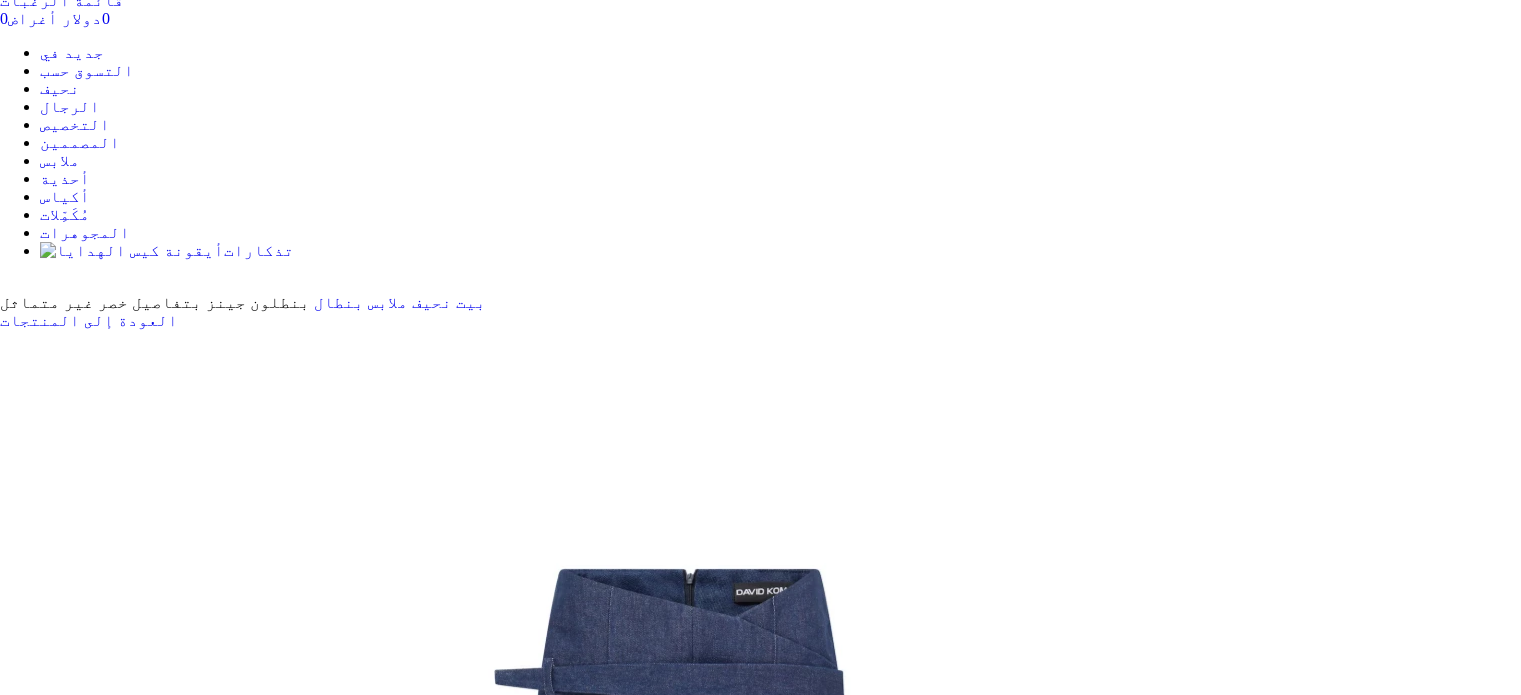click at bounding box center [310, 7491] 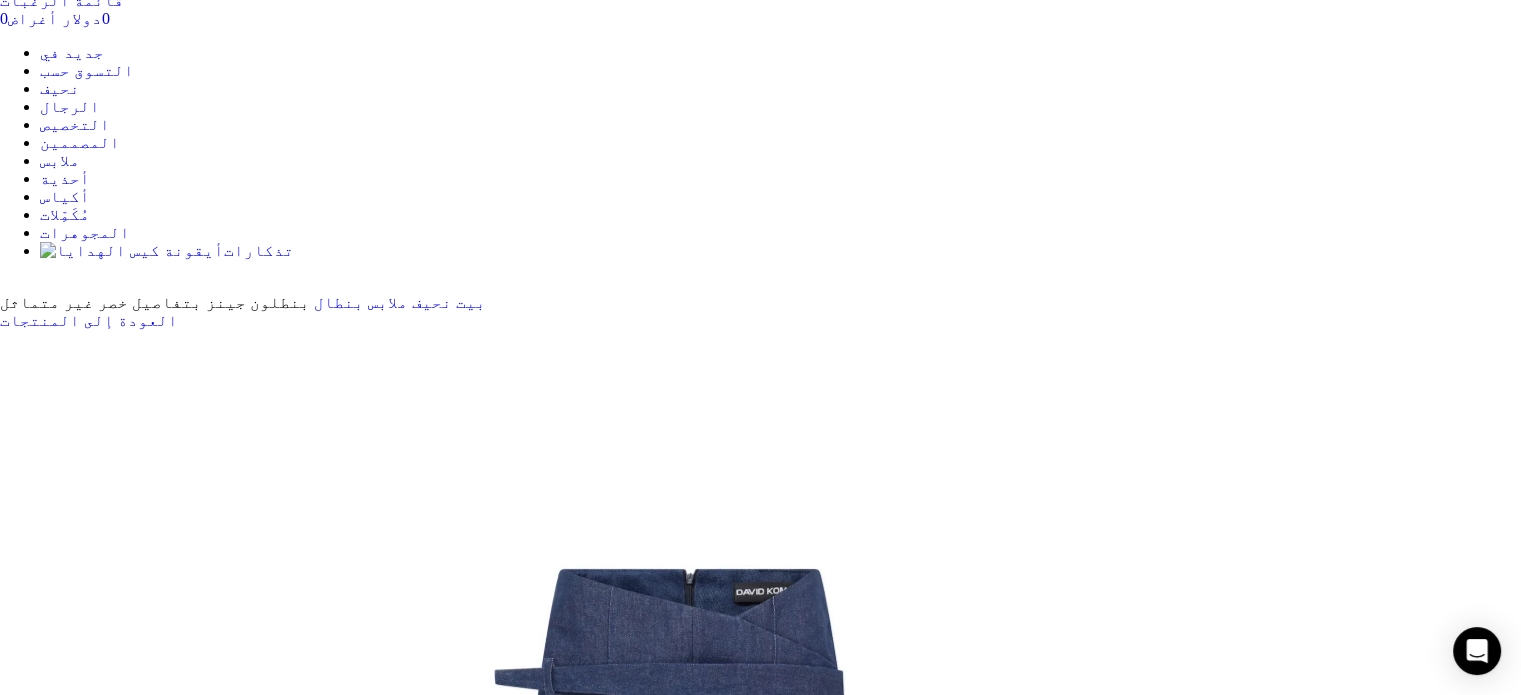click at bounding box center [760, 1148] 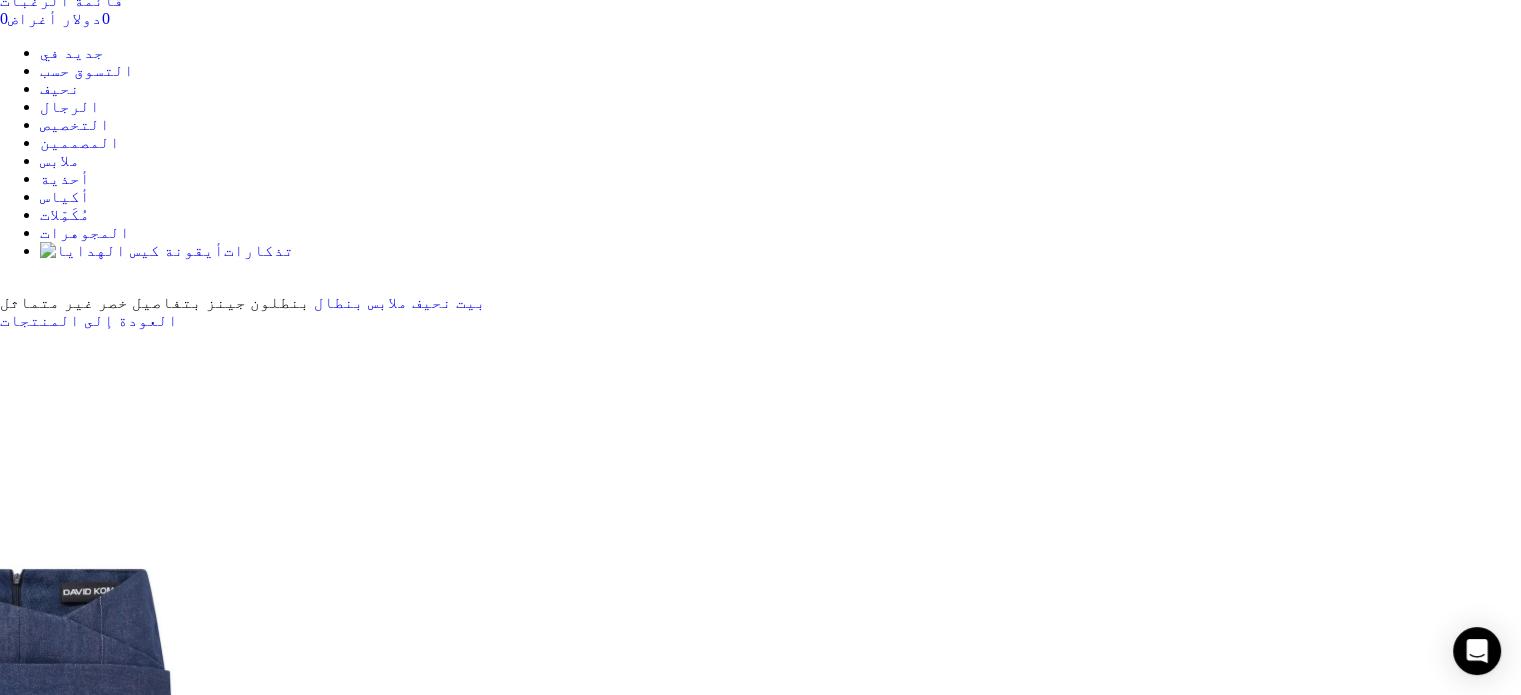 click at bounding box center (760, 1148) 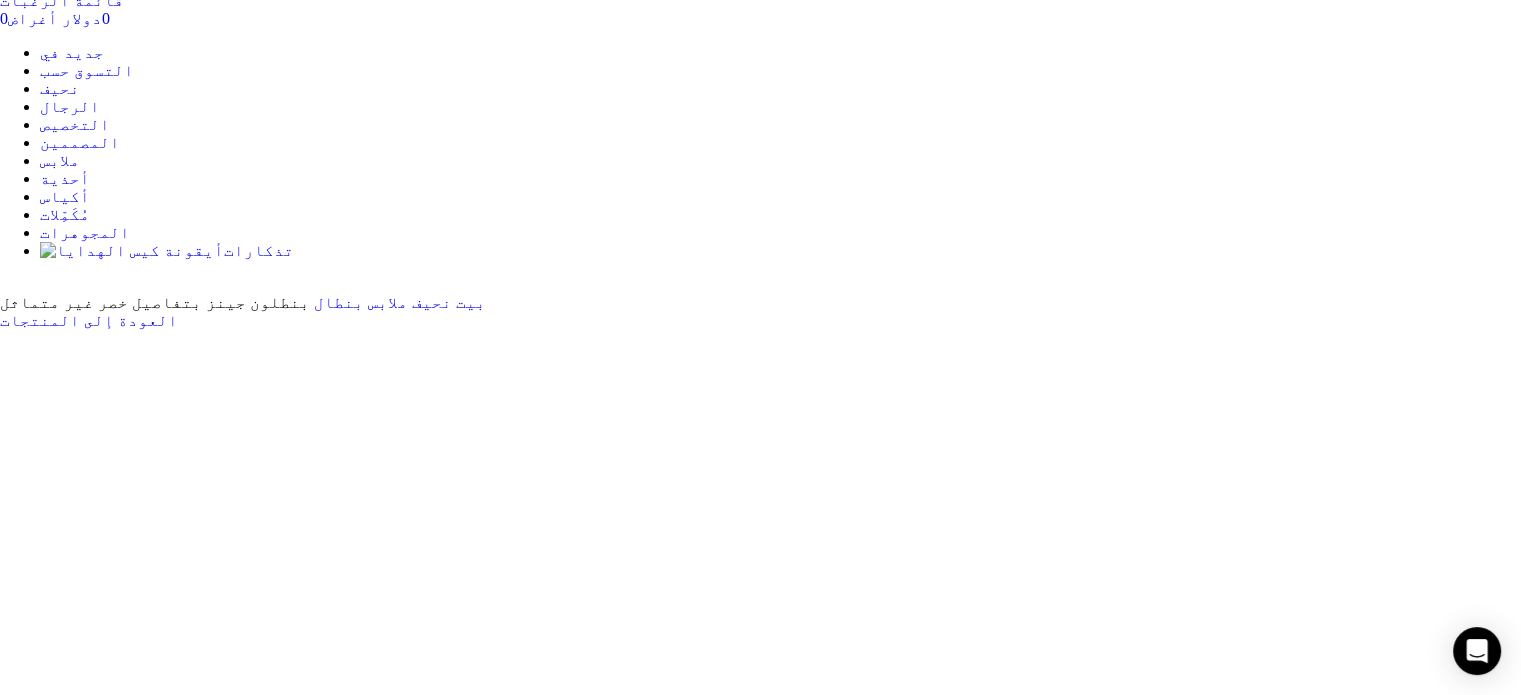 click at bounding box center (760, 1148) 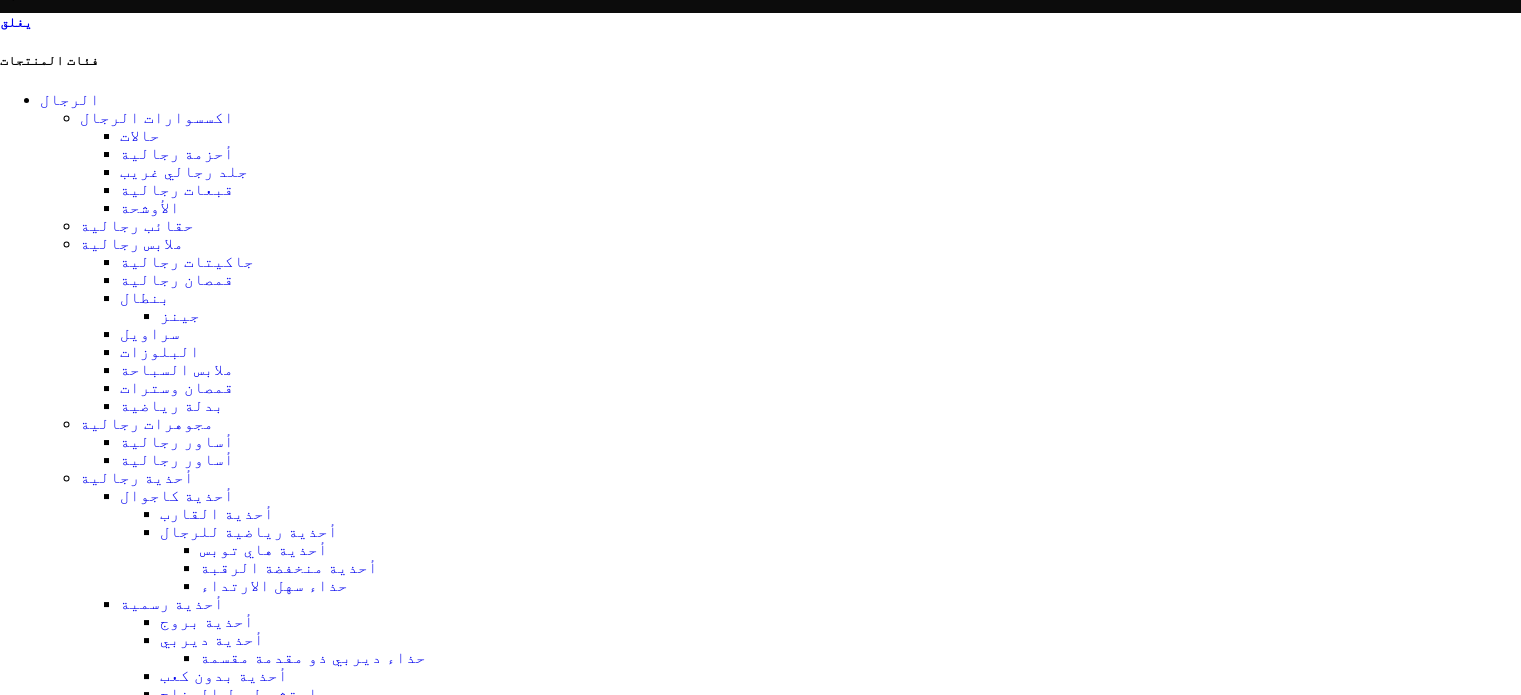 scroll, scrollTop: 612, scrollLeft: 0, axis: vertical 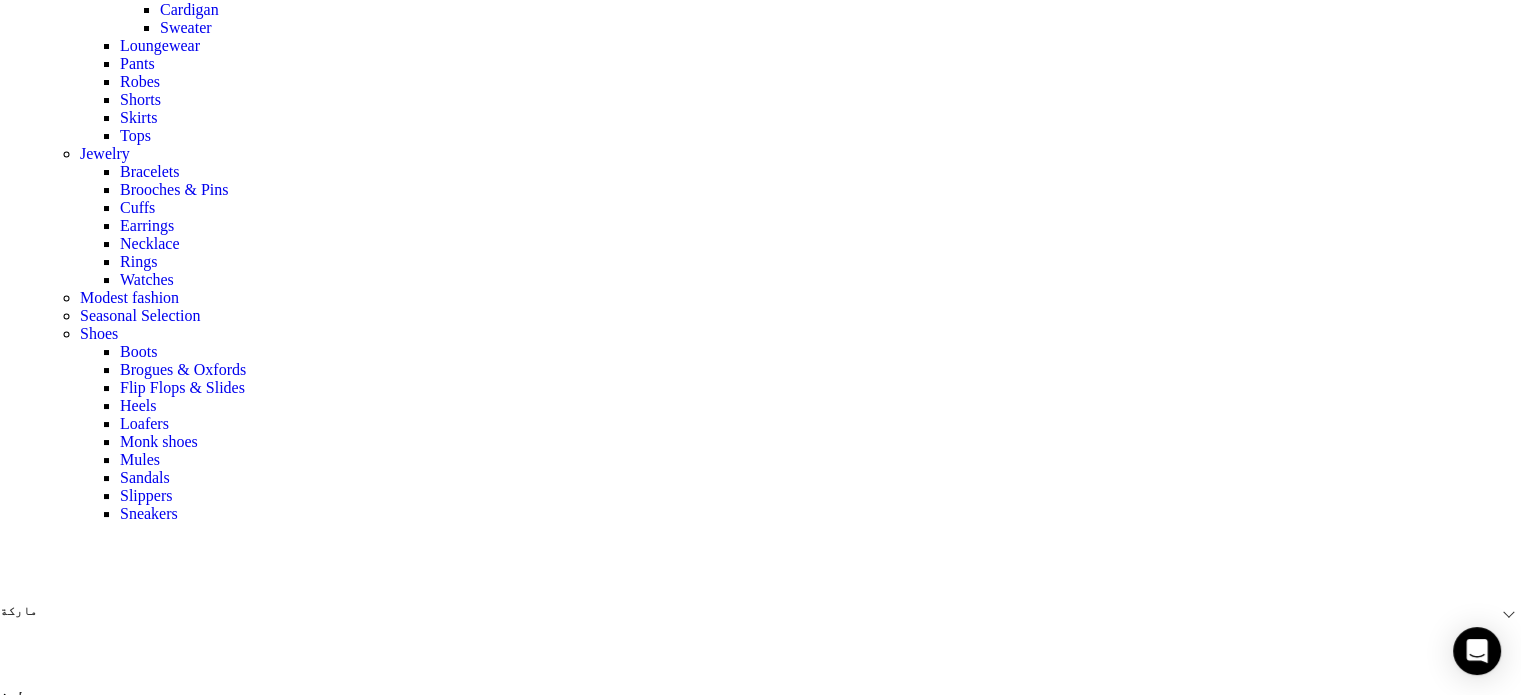 click at bounding box center (760, 12854) 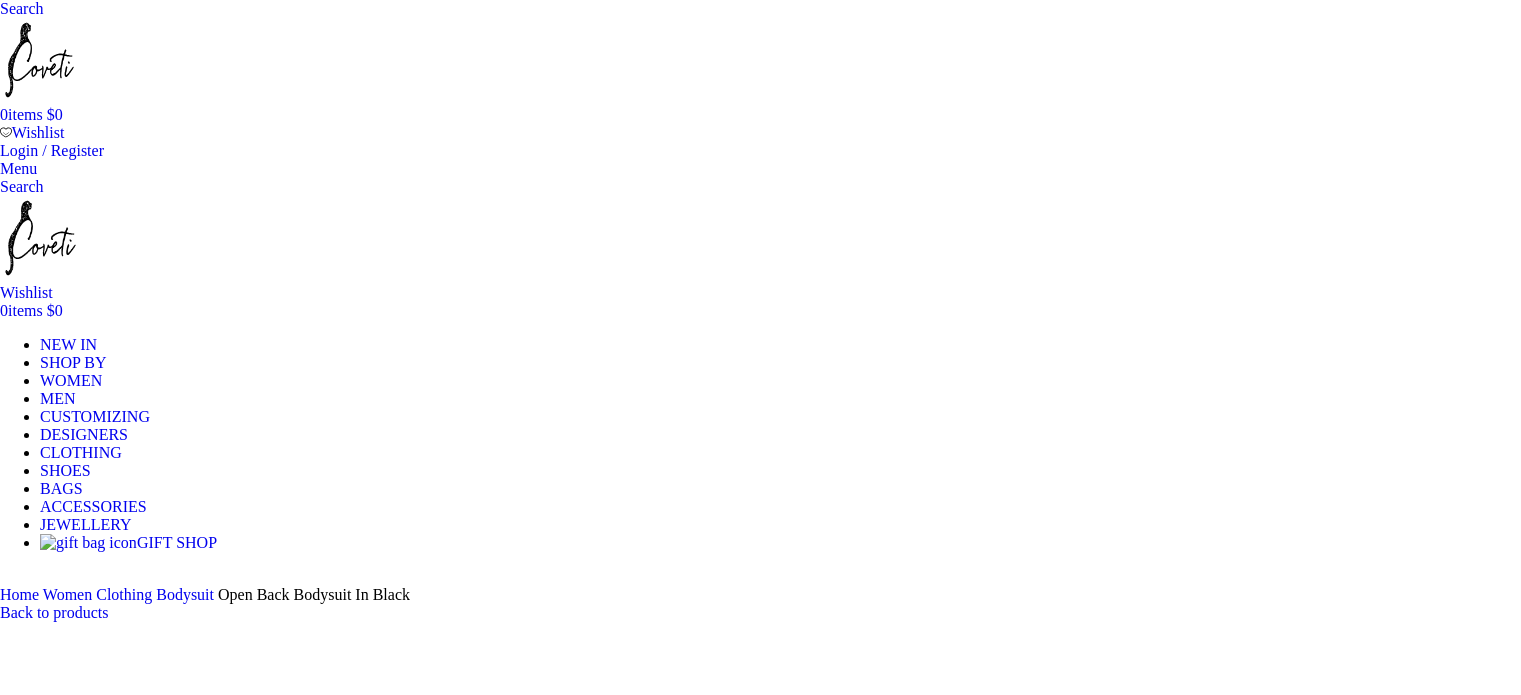 scroll, scrollTop: 0, scrollLeft: 0, axis: both 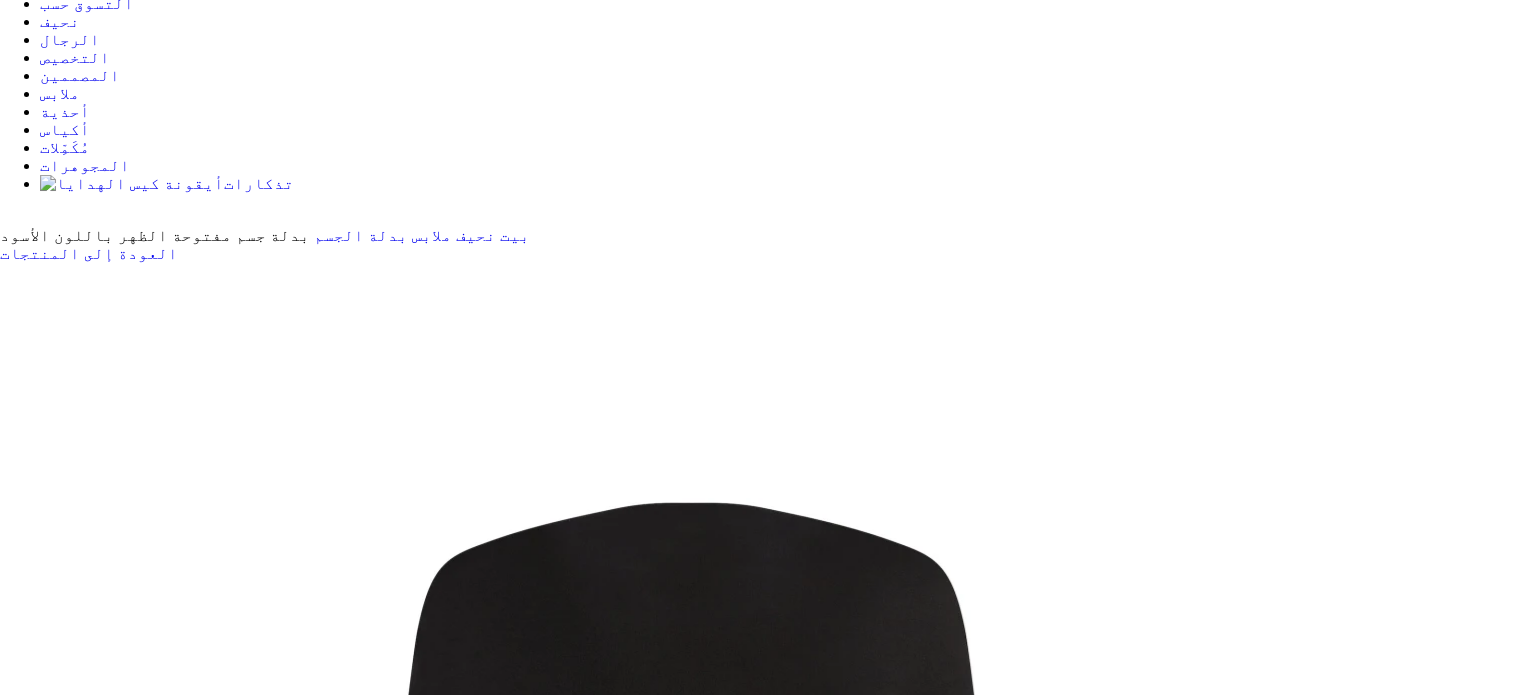 click at bounding box center (310, 9236) 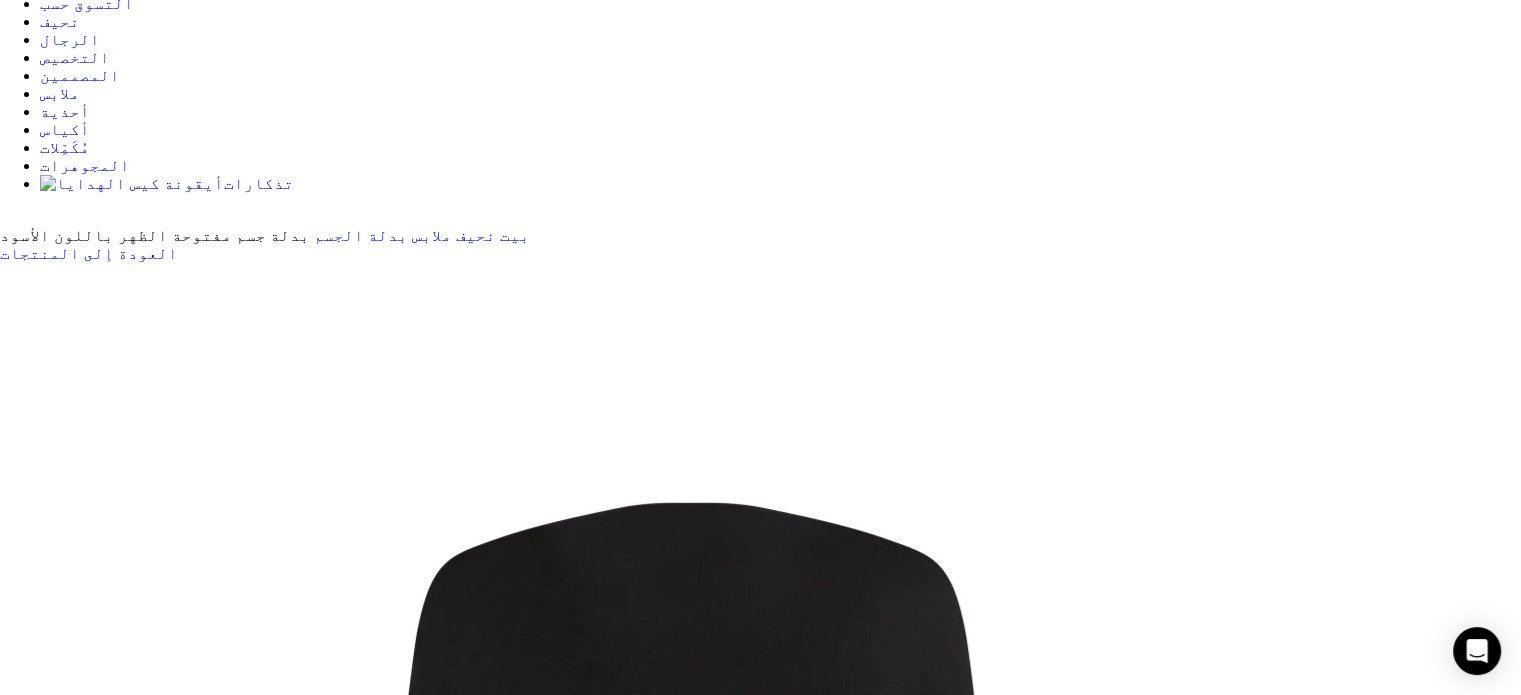 click at bounding box center (760, 1081) 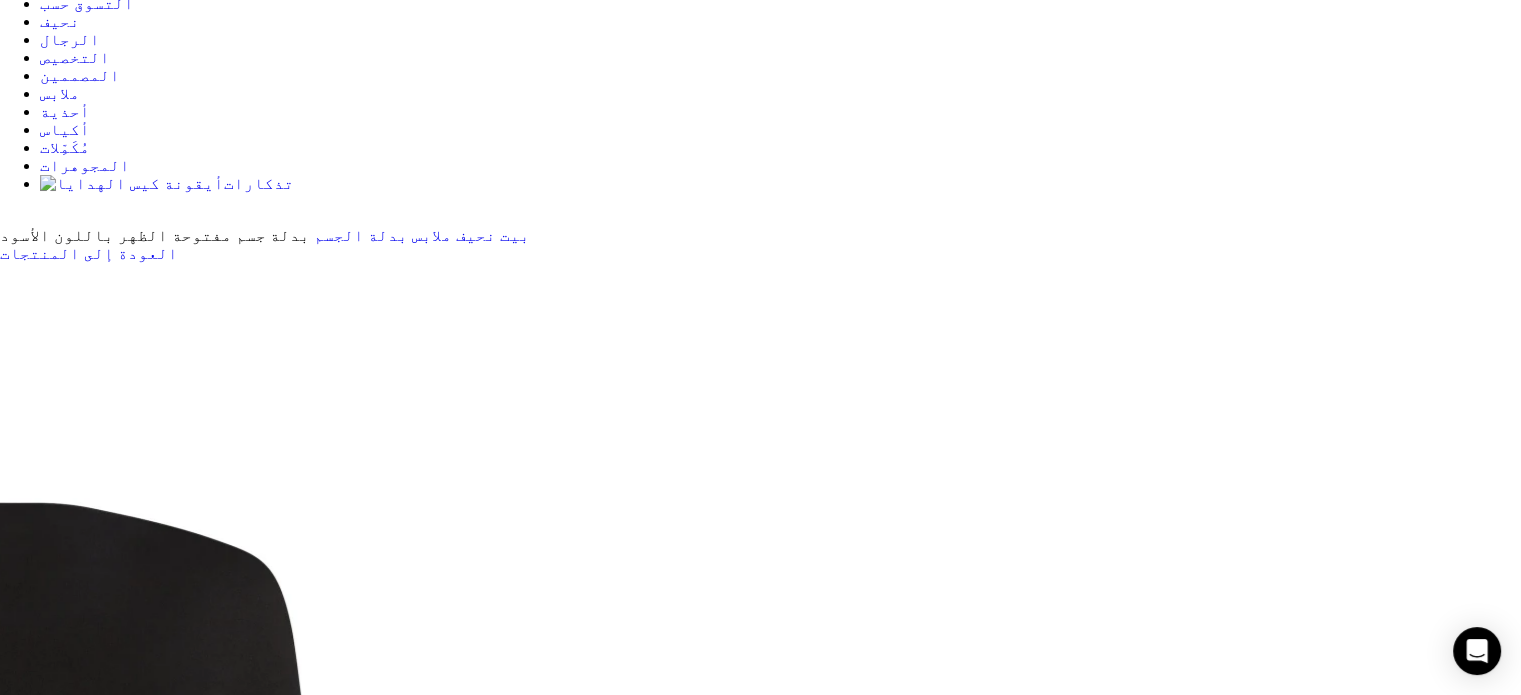 click at bounding box center [760, 1081] 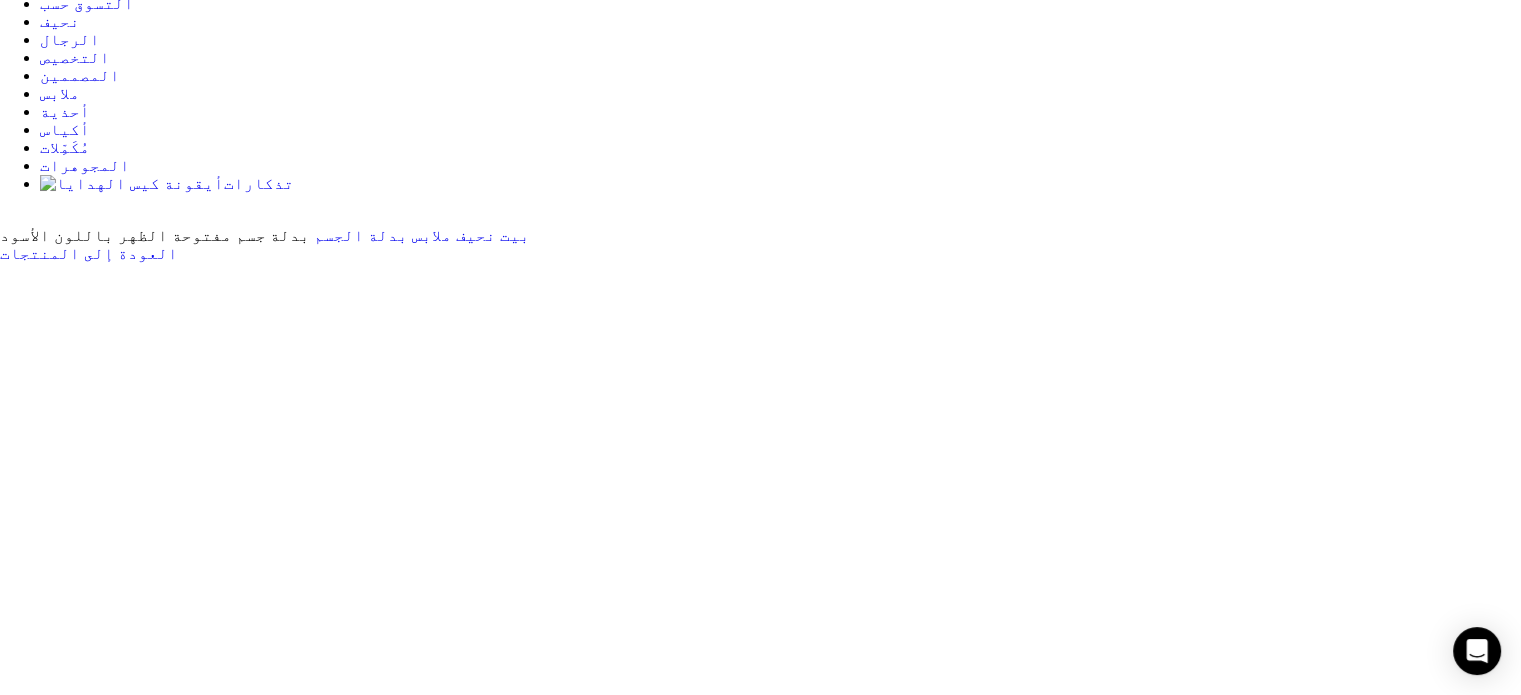 click at bounding box center [760, 1081] 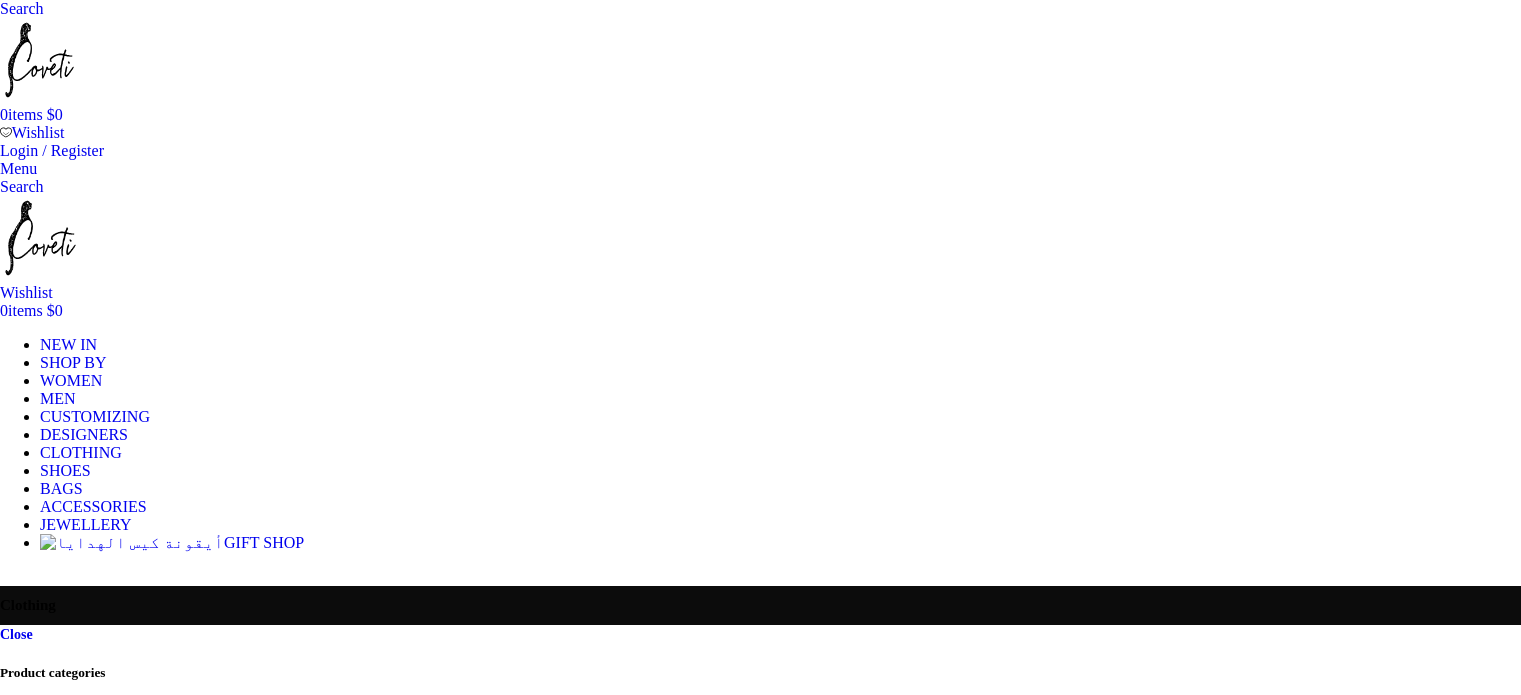 scroll, scrollTop: 2556, scrollLeft: 0, axis: vertical 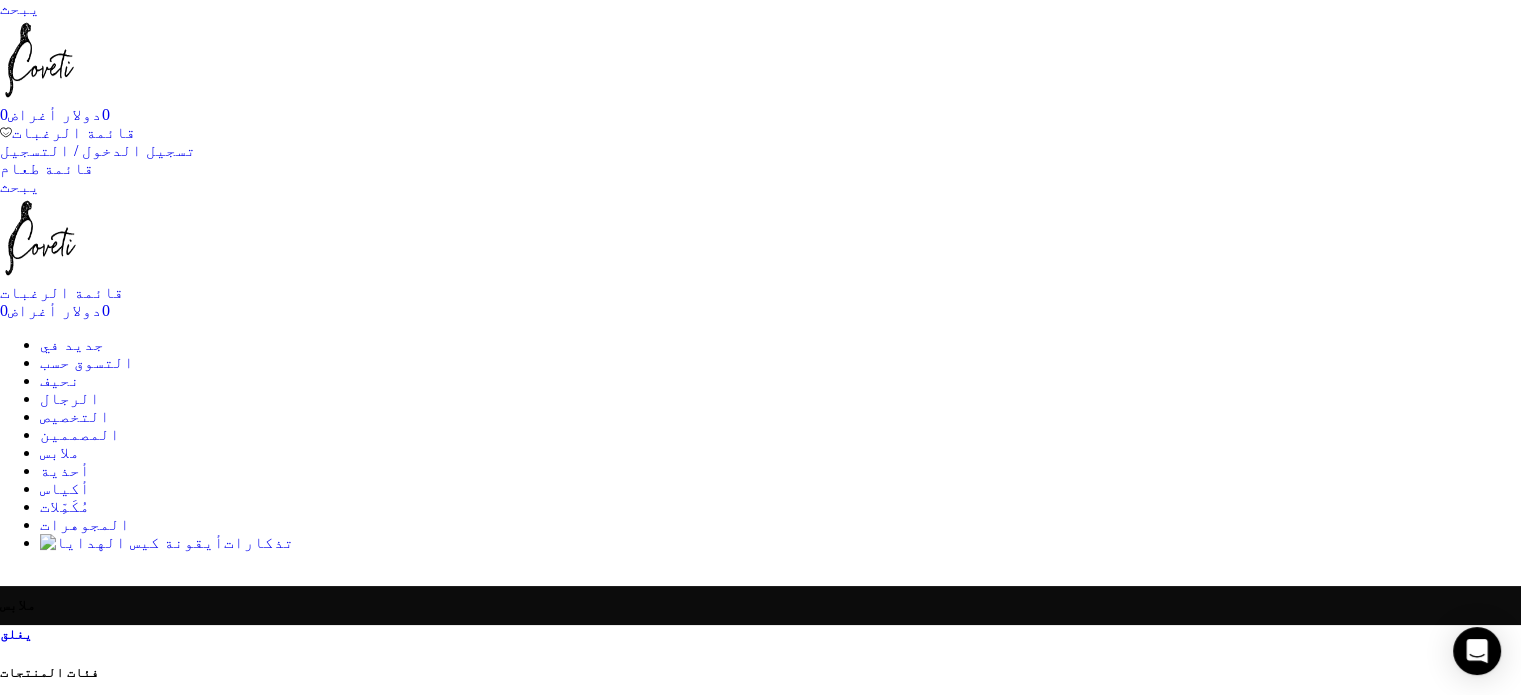 click on "عصابات رأس الموسم الجديد" at bounding box center (-199, 829) 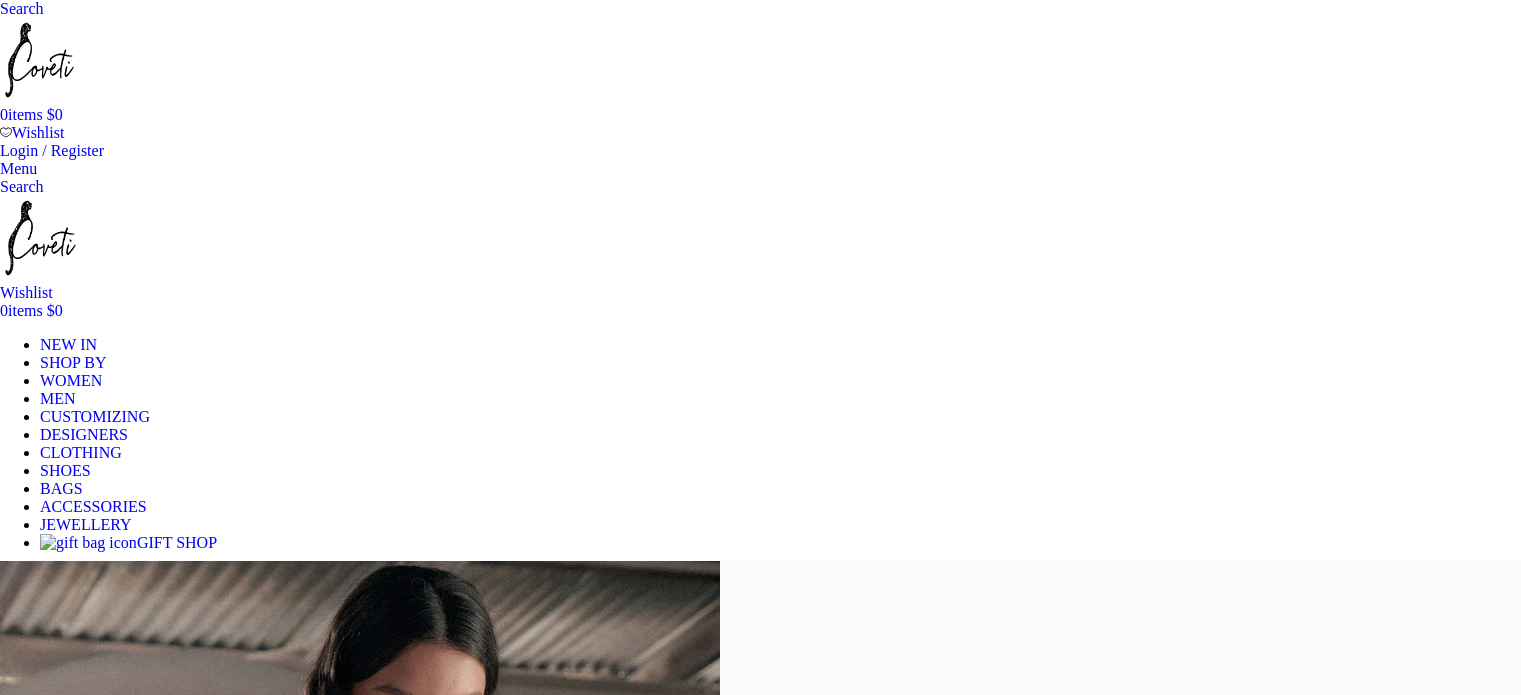 scroll, scrollTop: 0, scrollLeft: 0, axis: both 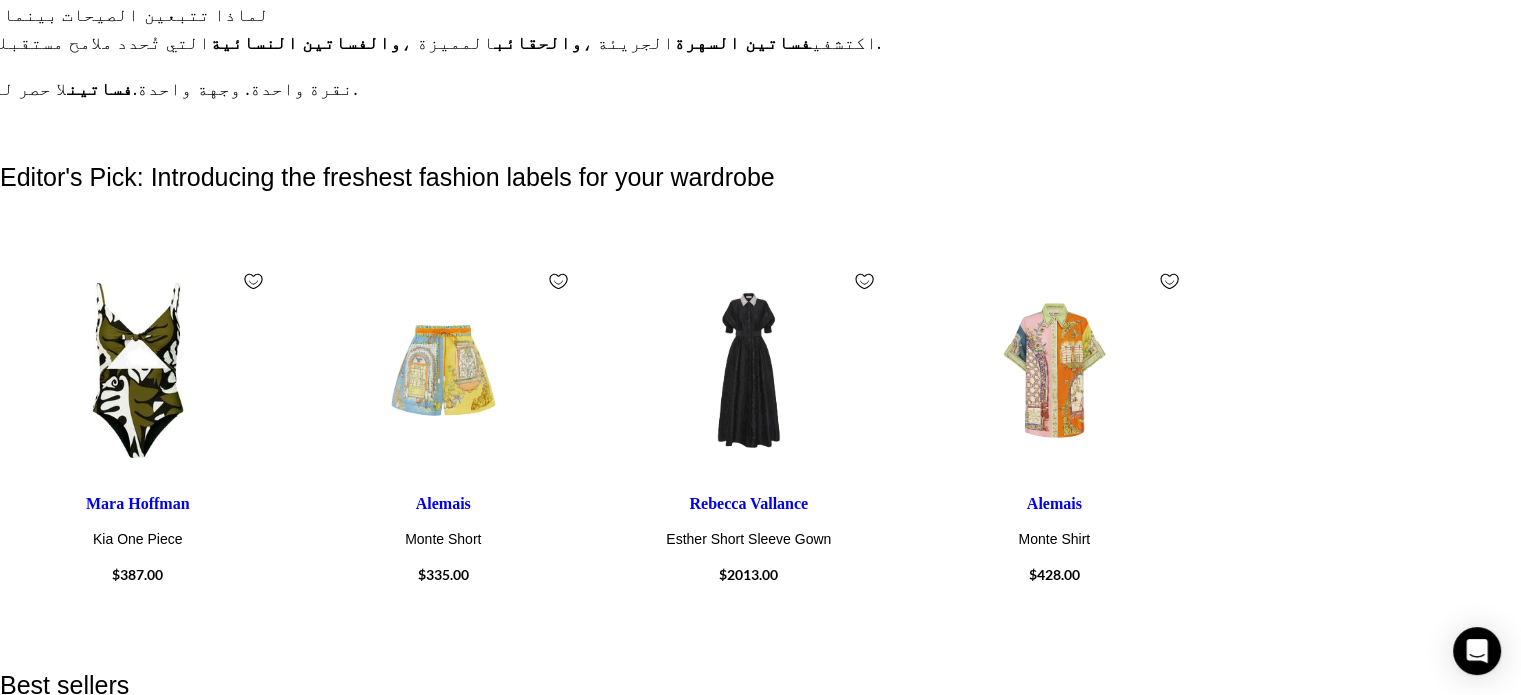 drag, startPoint x: 463, startPoint y: 131, endPoint x: 204, endPoint y: 103, distance: 260.50912 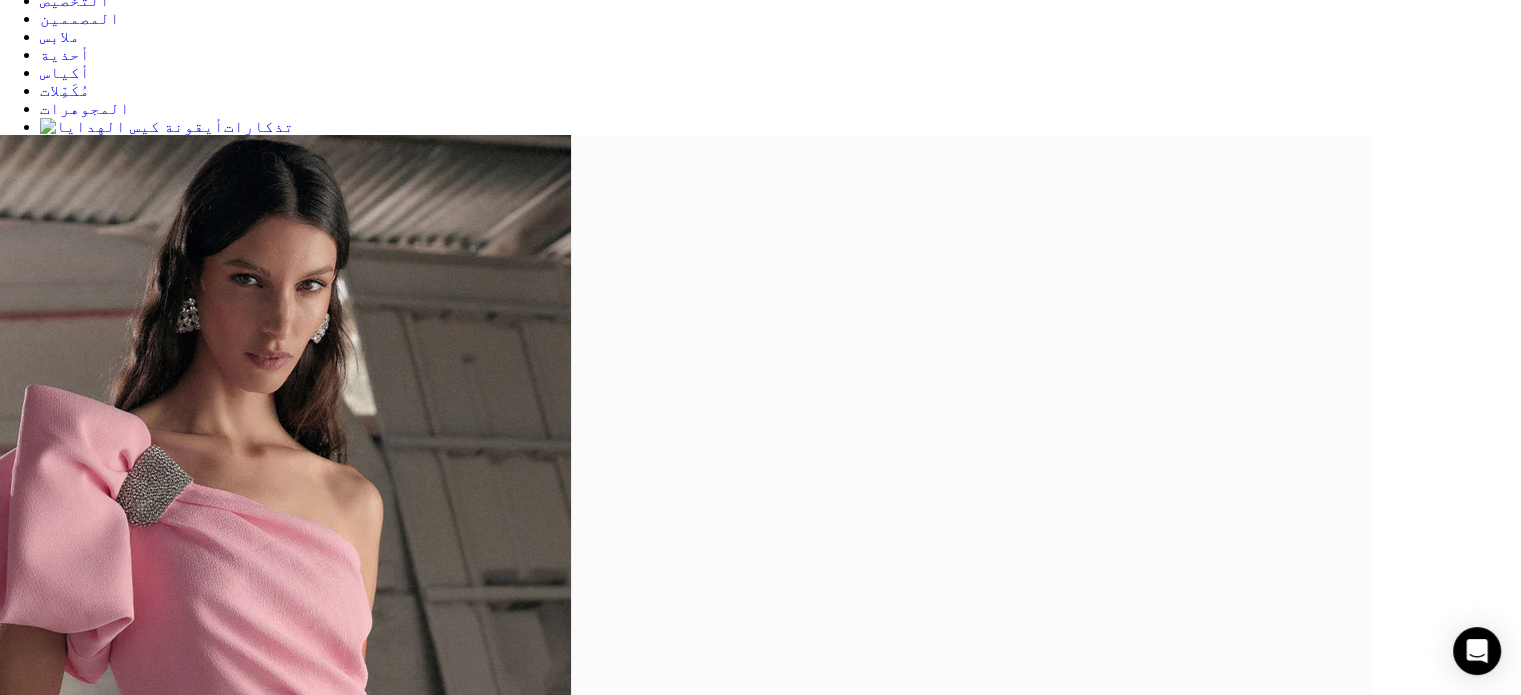 scroll, scrollTop: 0, scrollLeft: 0, axis: both 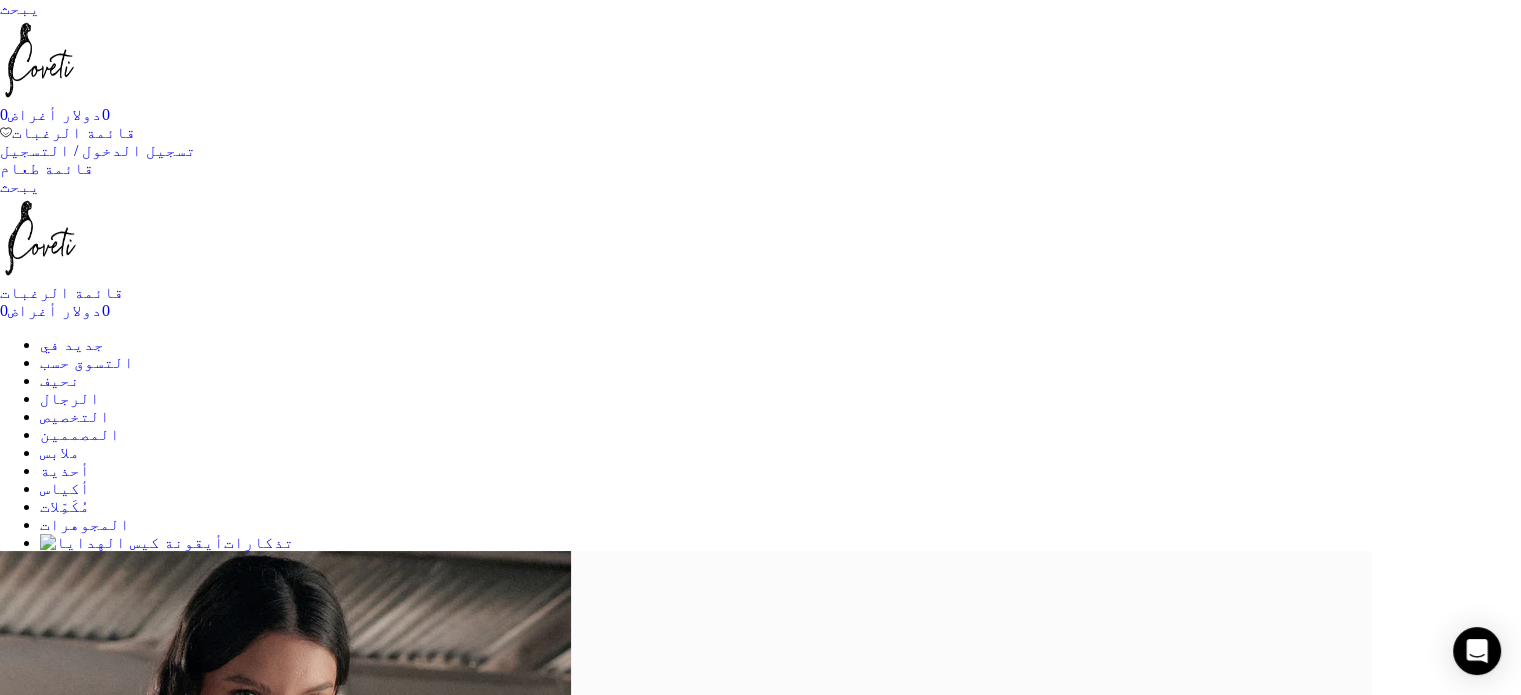 click on "تعديل رمضان" at bounding box center (-258, 865) 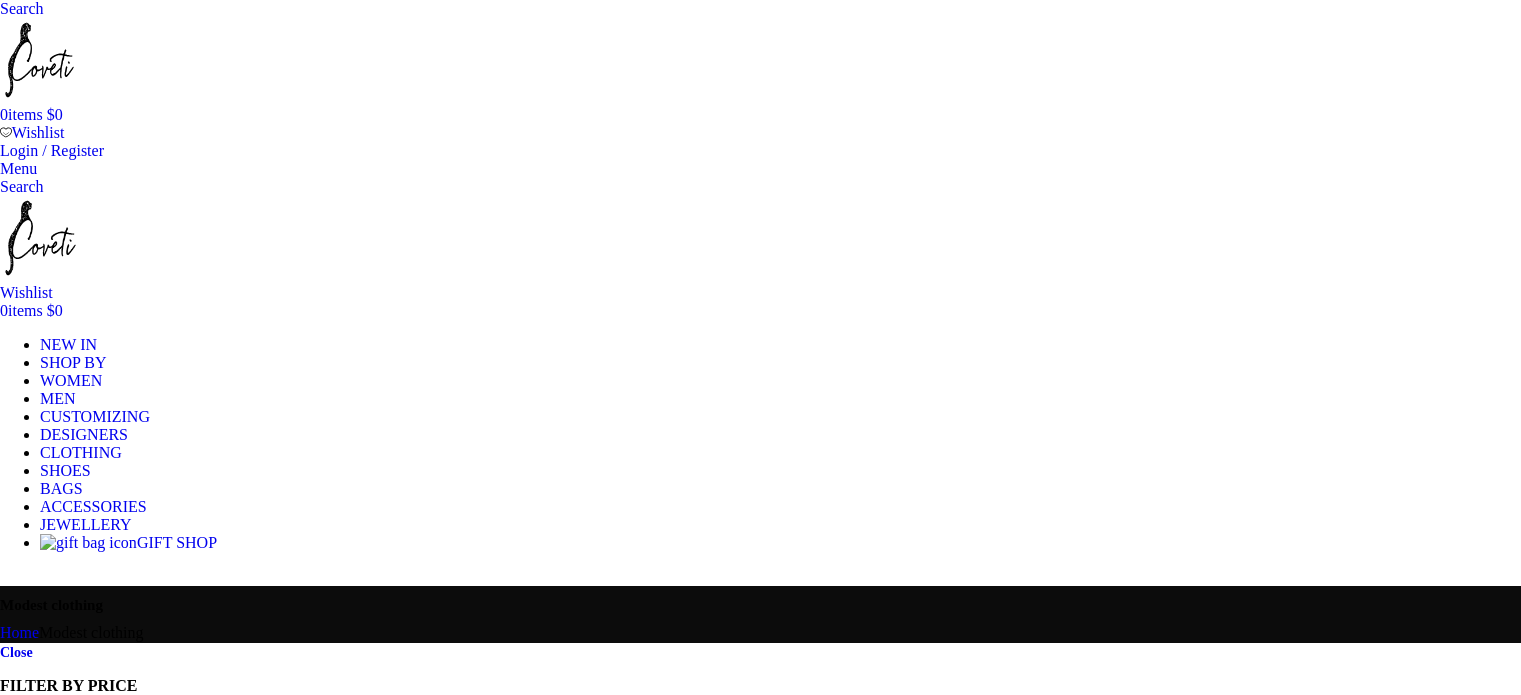 scroll, scrollTop: 0, scrollLeft: 0, axis: both 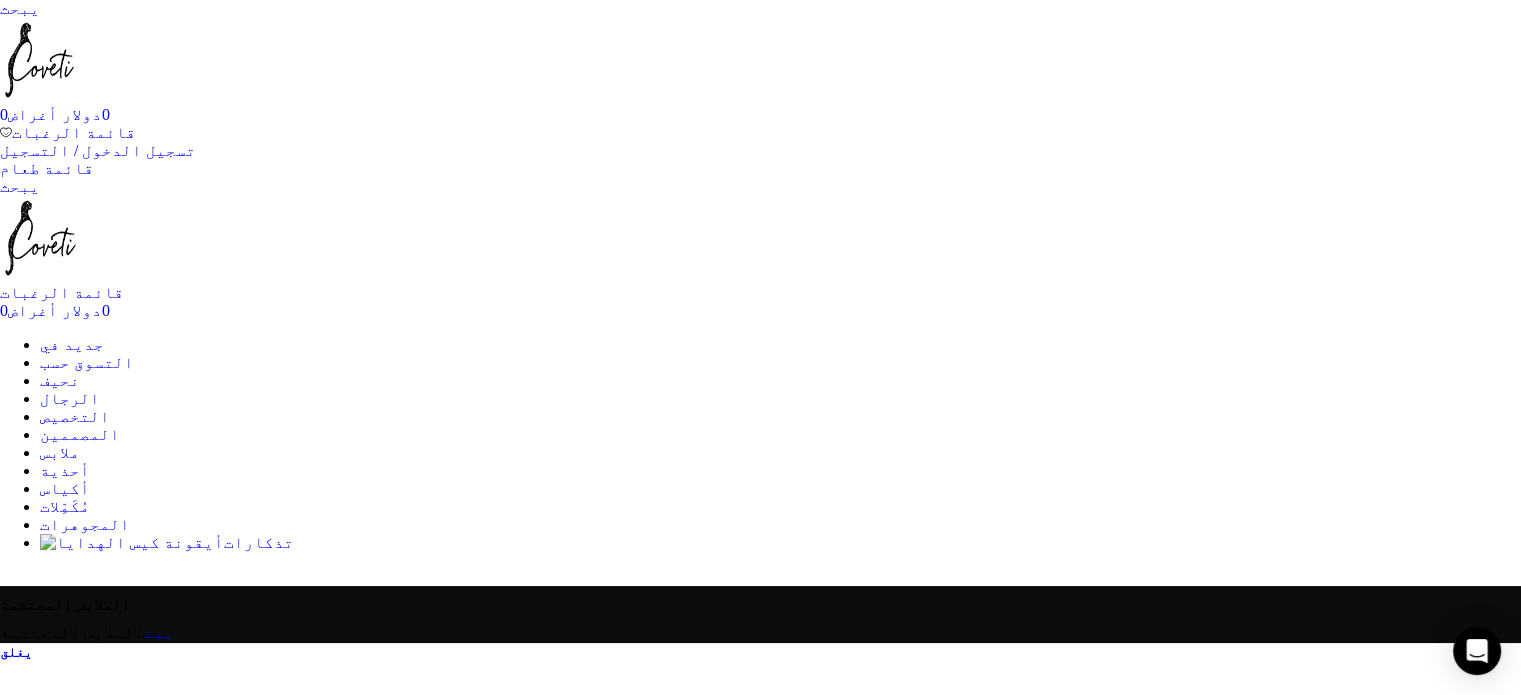 click on "حذاء مخصص له" at bounding box center [94, 792] 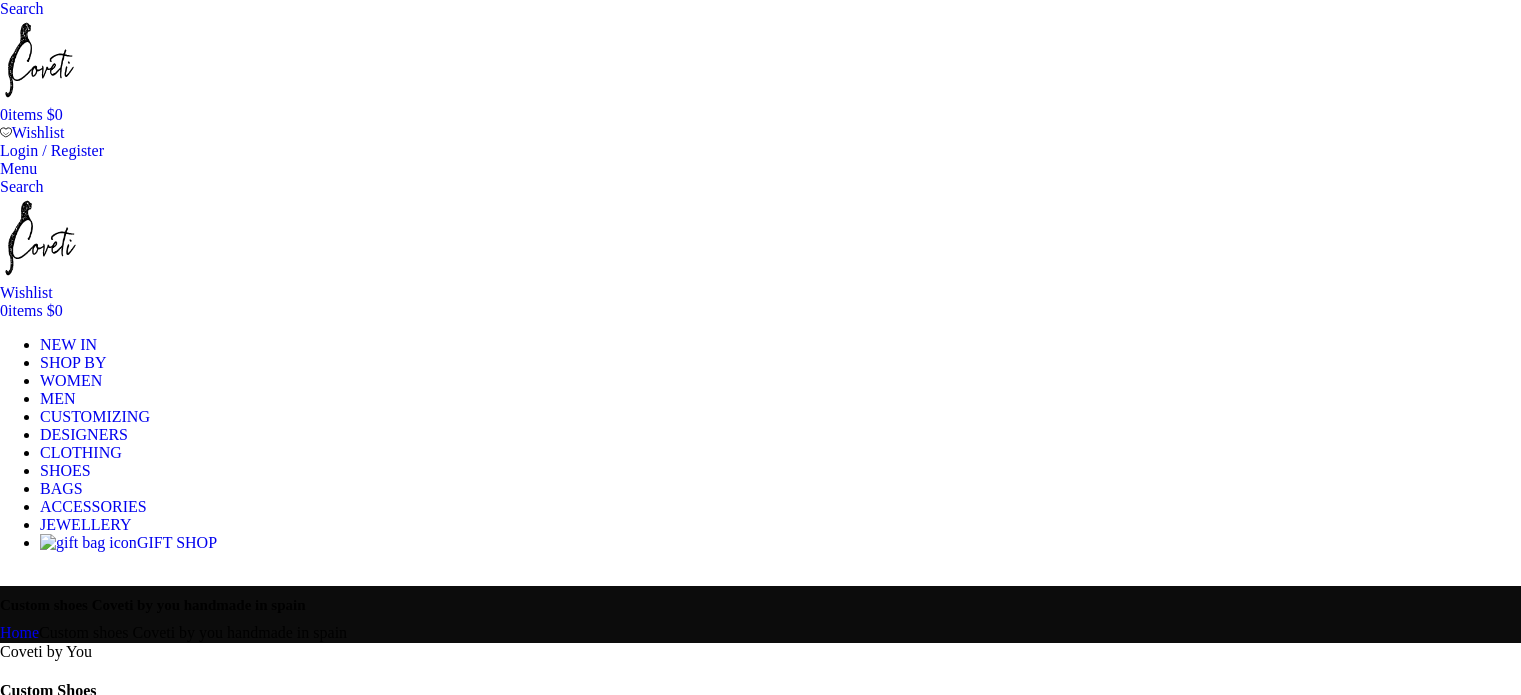 scroll, scrollTop: 0, scrollLeft: 0, axis: both 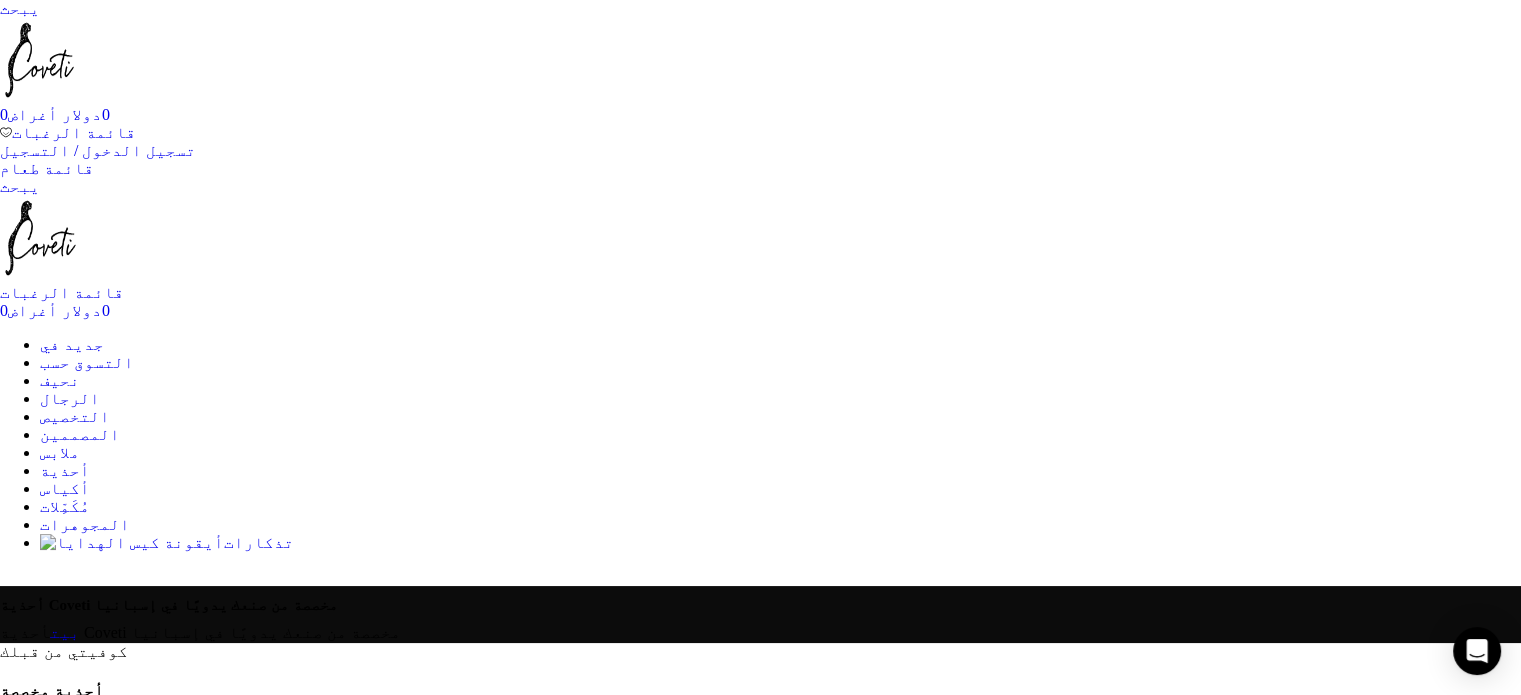 click on "حذاء مخصص له" at bounding box center [94, 792] 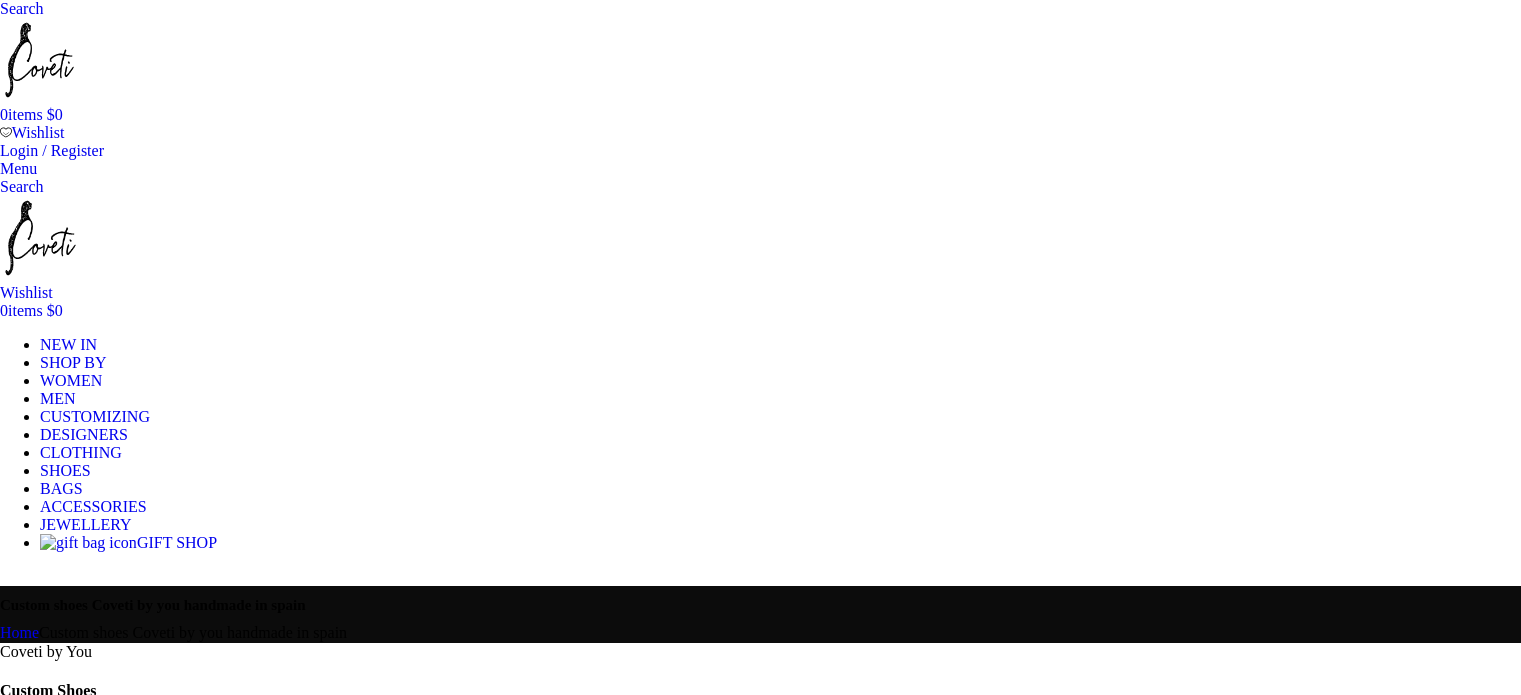 scroll, scrollTop: 0, scrollLeft: 0, axis: both 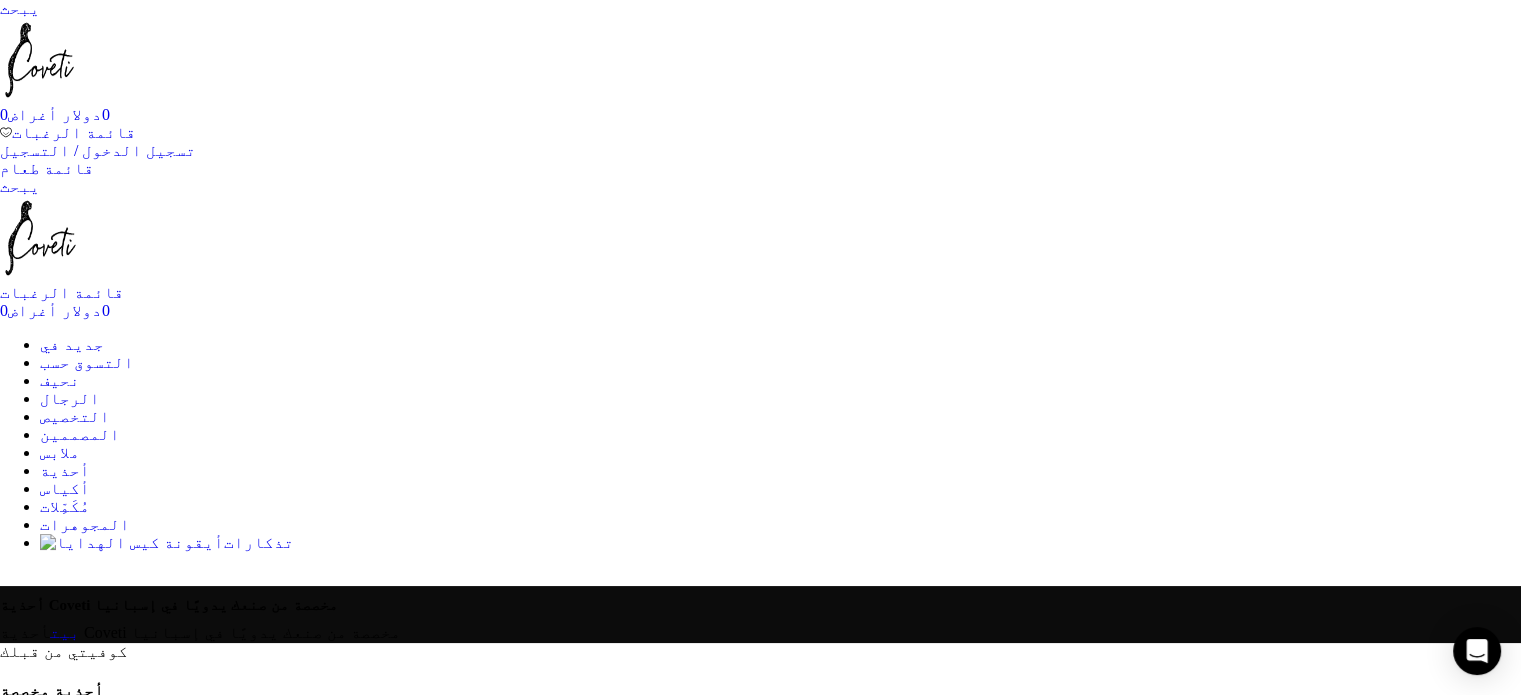 click on "حذاء مخصص لها" at bounding box center [99, 810] 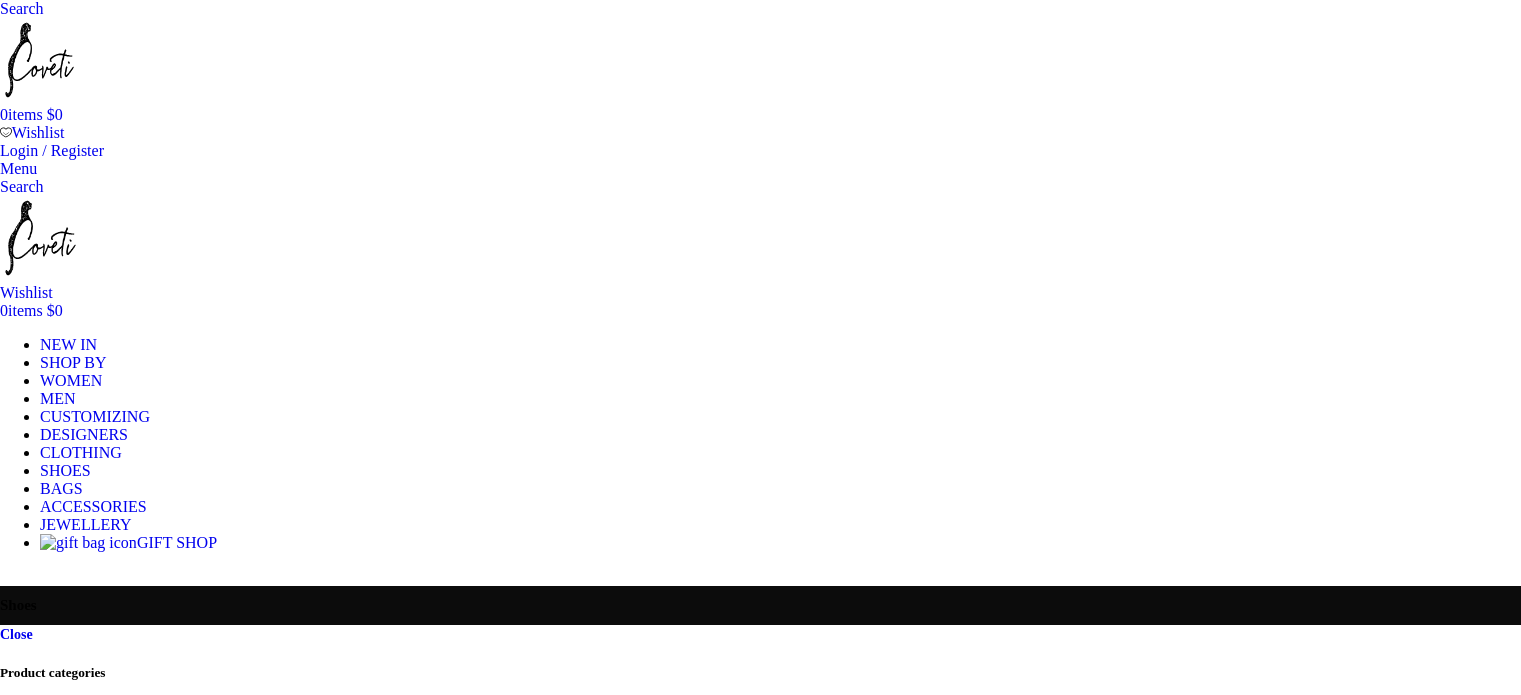 scroll, scrollTop: 0, scrollLeft: 0, axis: both 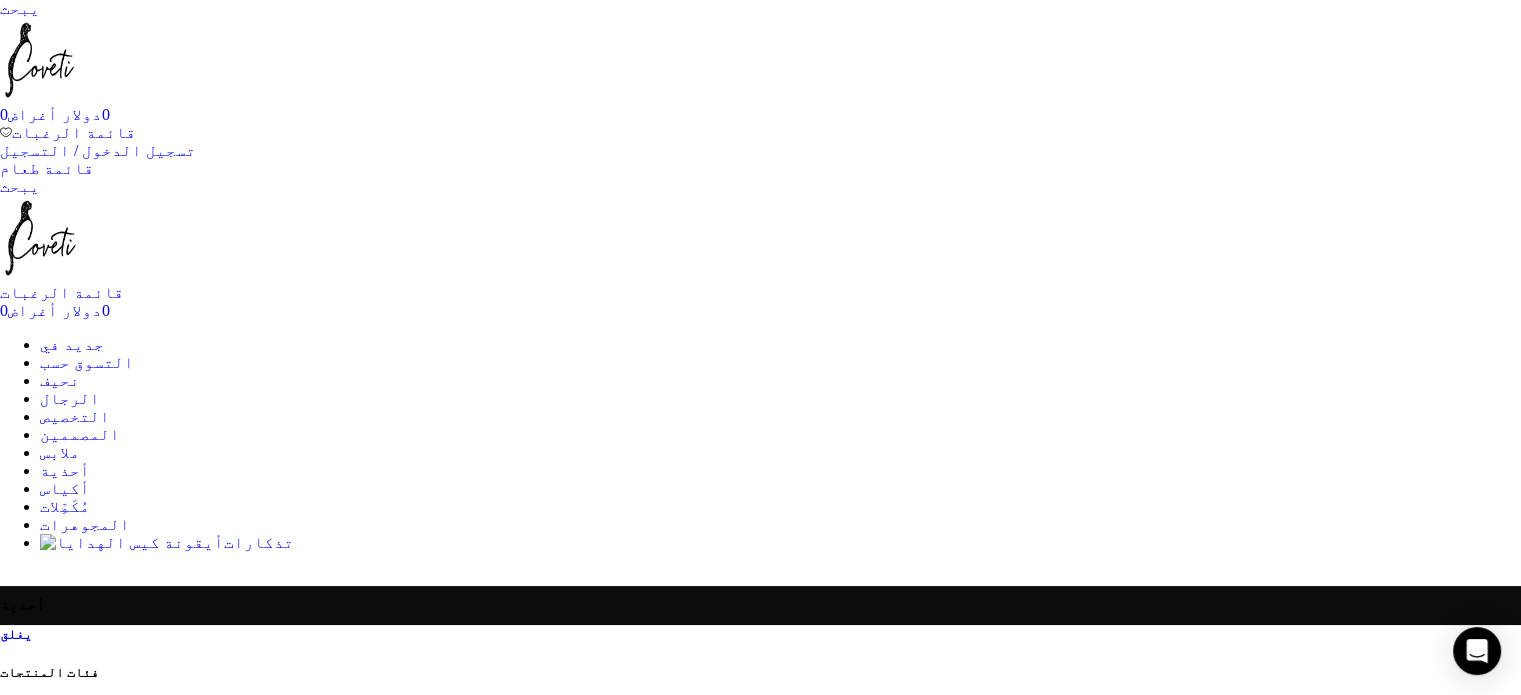click on "حذاء مخصص لها" at bounding box center [99, 810] 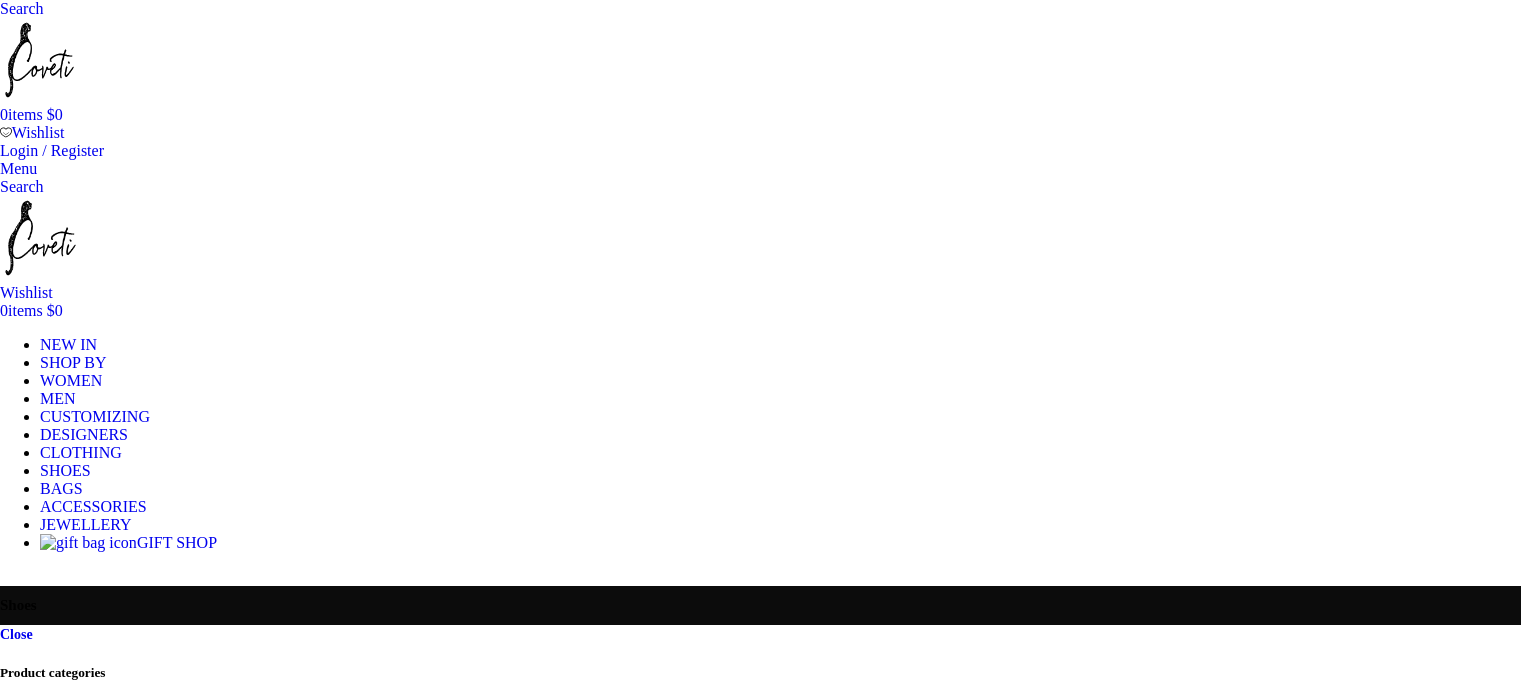 scroll, scrollTop: 0, scrollLeft: 0, axis: both 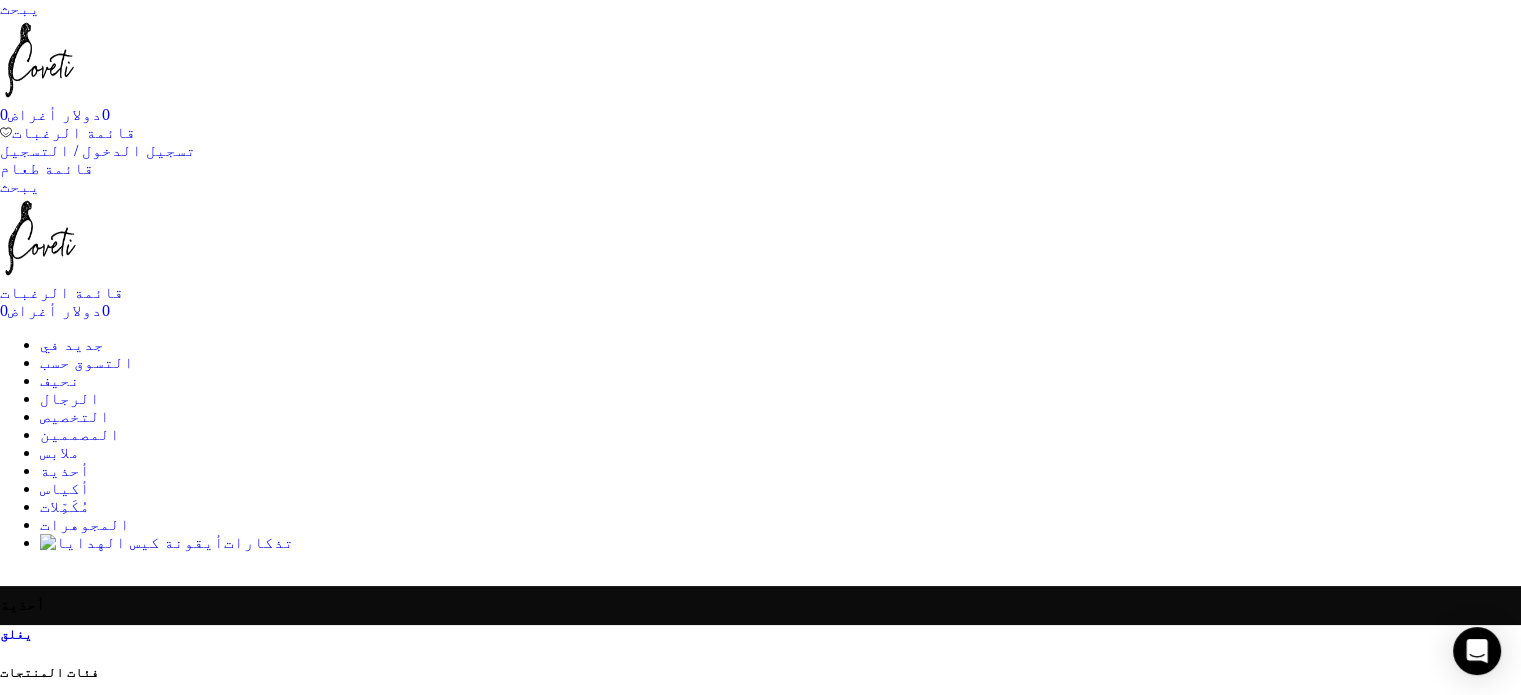 click on "فئات المنتجات" at bounding box center (760, 673) 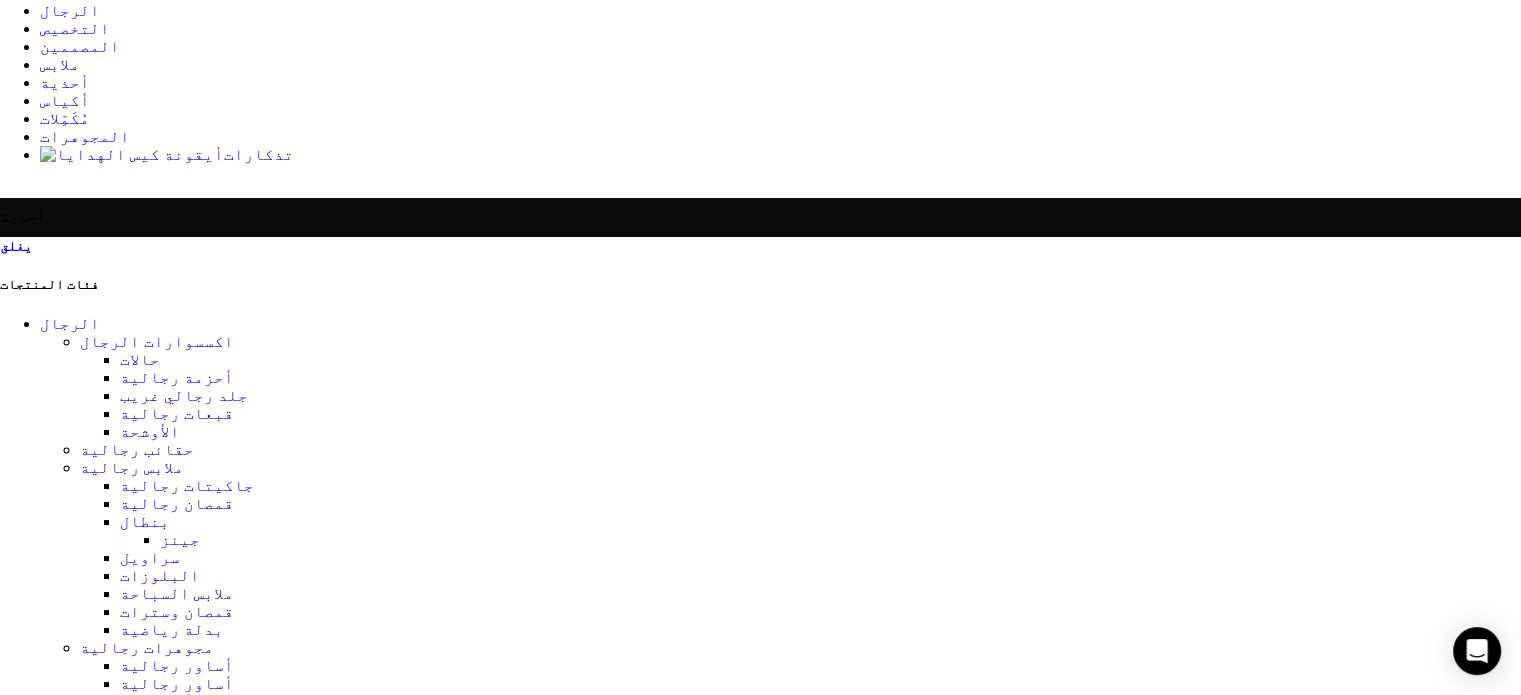 scroll, scrollTop: 390, scrollLeft: 0, axis: vertical 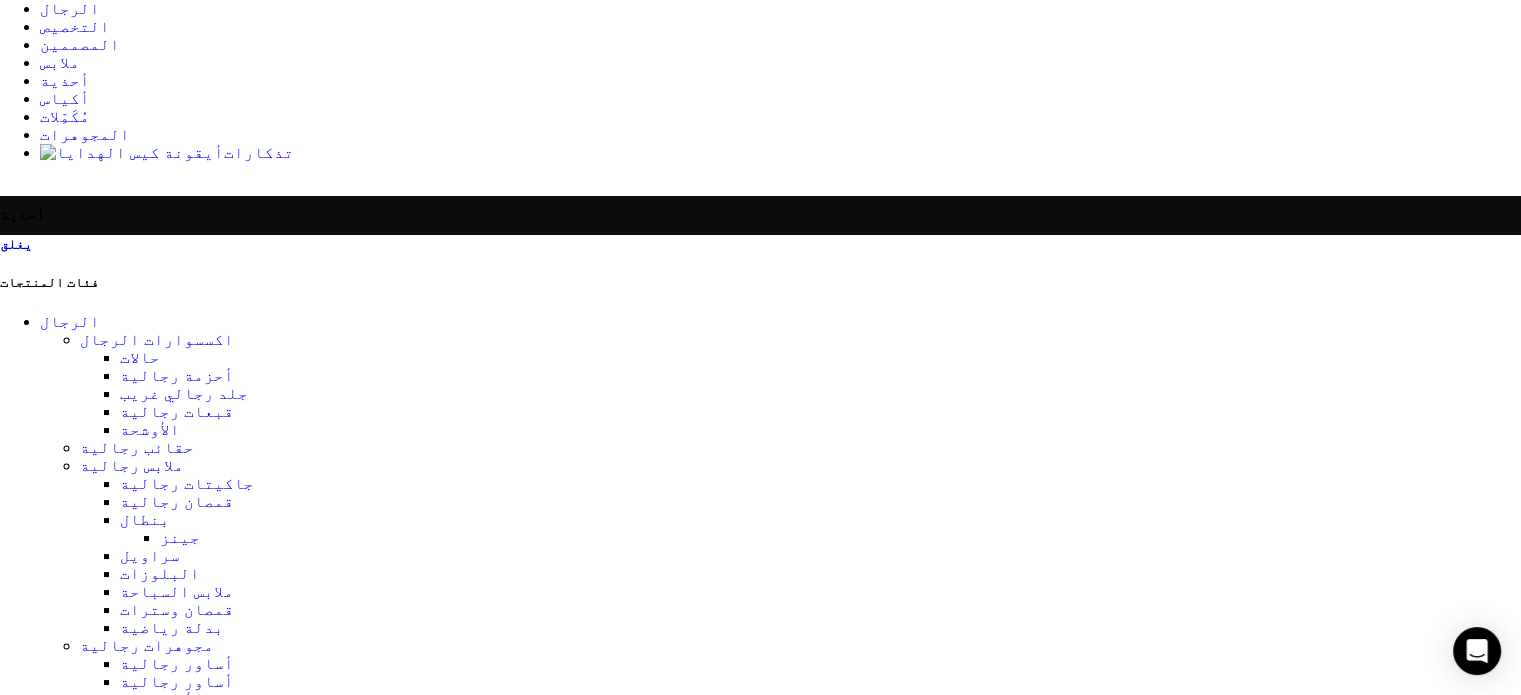 click on "صنادل" at bounding box center [145, 2643] 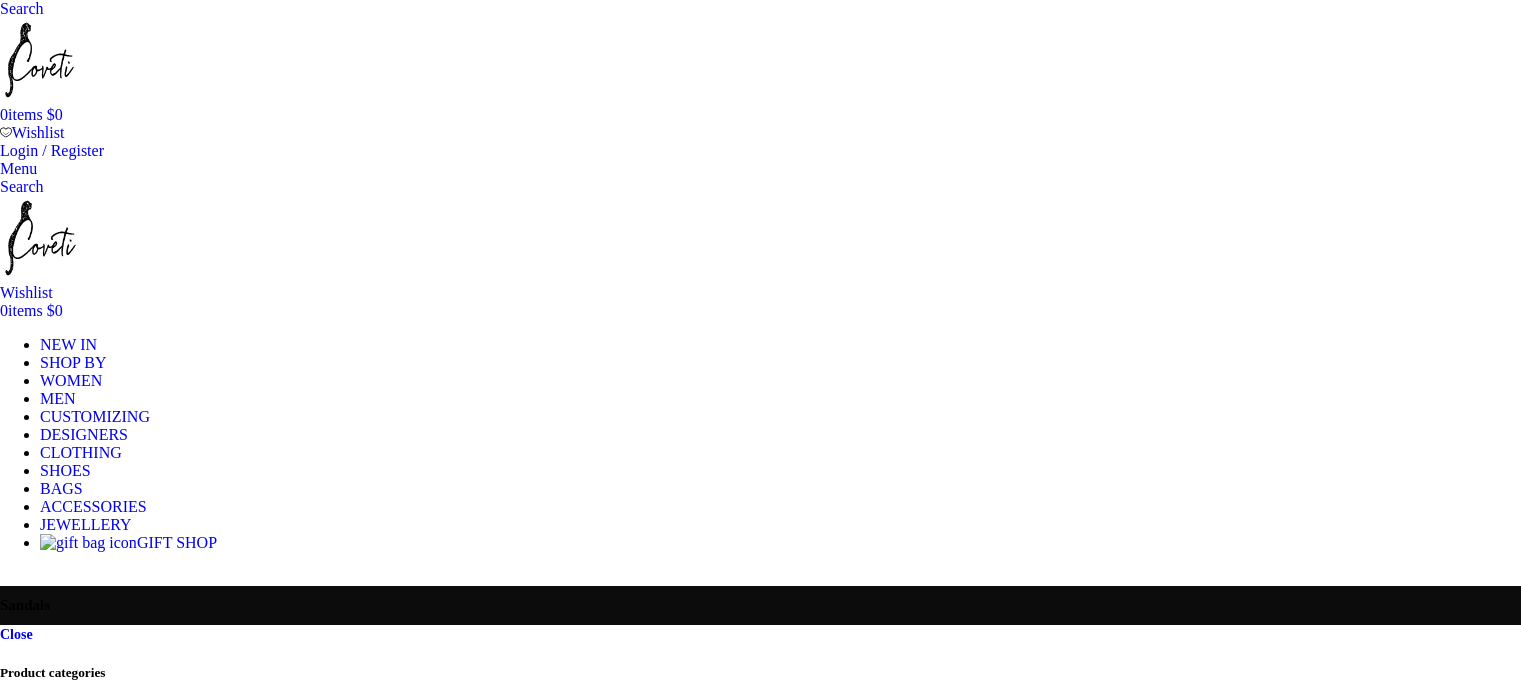 scroll, scrollTop: 0, scrollLeft: 0, axis: both 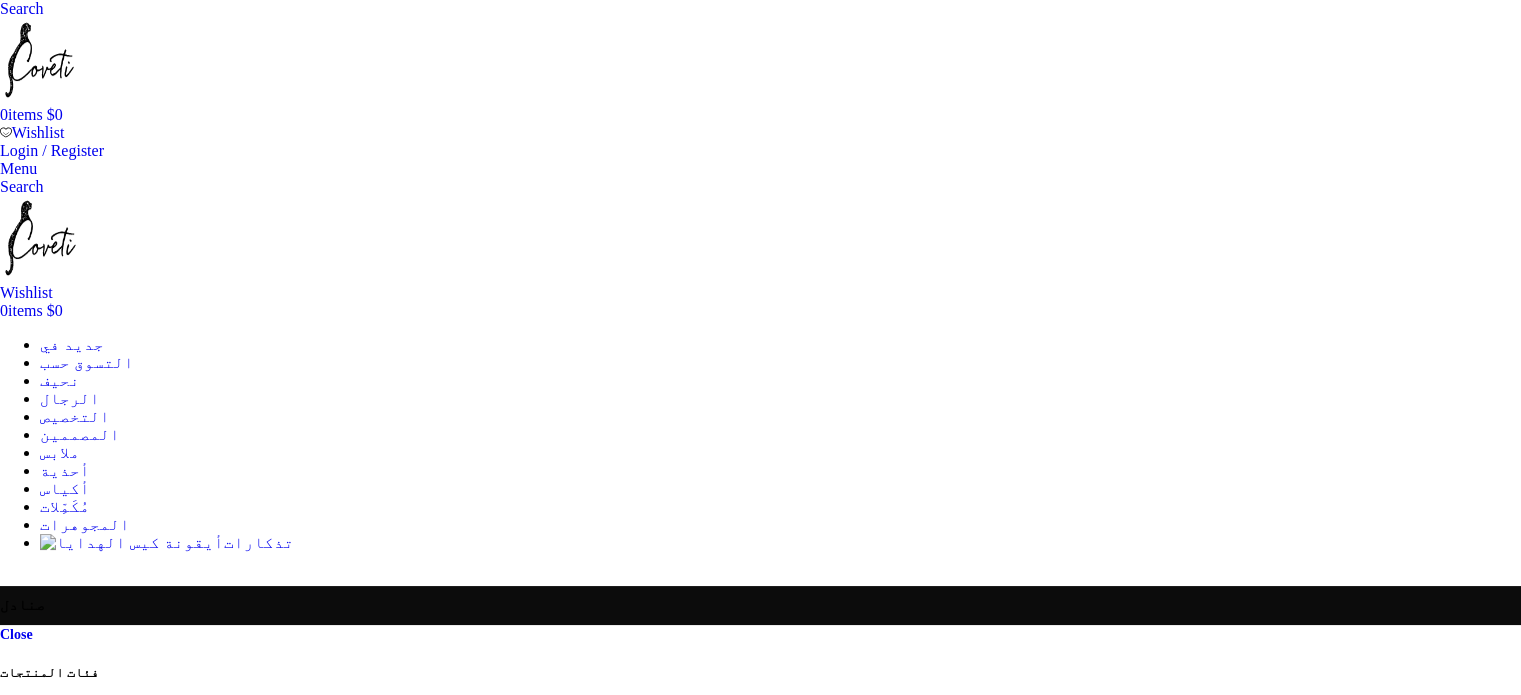 click on "ماركة" at bounding box center (760, 3173) 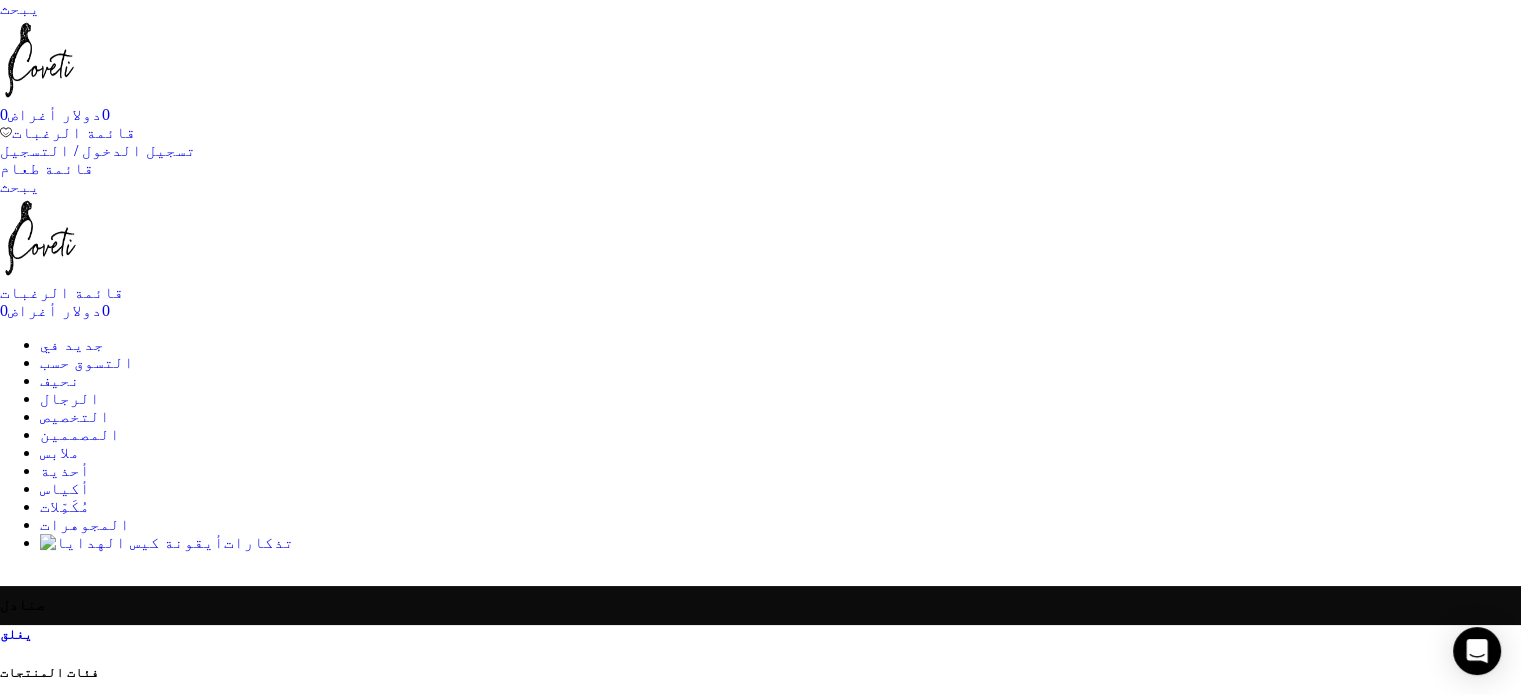 click on "ماركة 16أرلينغتون آدم ليبس أغوا باي أغوا بينديتا أجي أليخاندرا دي كوس أليمايس أليساندرا ريتش أليكس بيري ألكسندرا بيجو ألكسندر فوتييه أميري آنا لافيردي وتيت أندريس أوتالورا أنجليكا جوزيفتشيك آنا كارين كارلسون أناليزا كاريكاتو أنطونينياس أرينا مارتينيز ورشة أوغست أتيليه ATP أوغوستا وضع الاستيقاظ مصنع AZ ب- انخفاض الحزام بانكوك بوتيري بيرناديت بليز ميلانو بورجو دي نور بوي براشي برونكس وبانكو بفارق كبير بقلم مالينا كاميلا كاميلا ومارك كارلا زامباتي كارولينا استيفان الدار البيضاء دردشات بواسطة C.Dam كوفيتي من قبلك ديفيد كوما ديميلير دايس كايك دريس فان نوتن تحرر" at bounding box center (760, 3226) 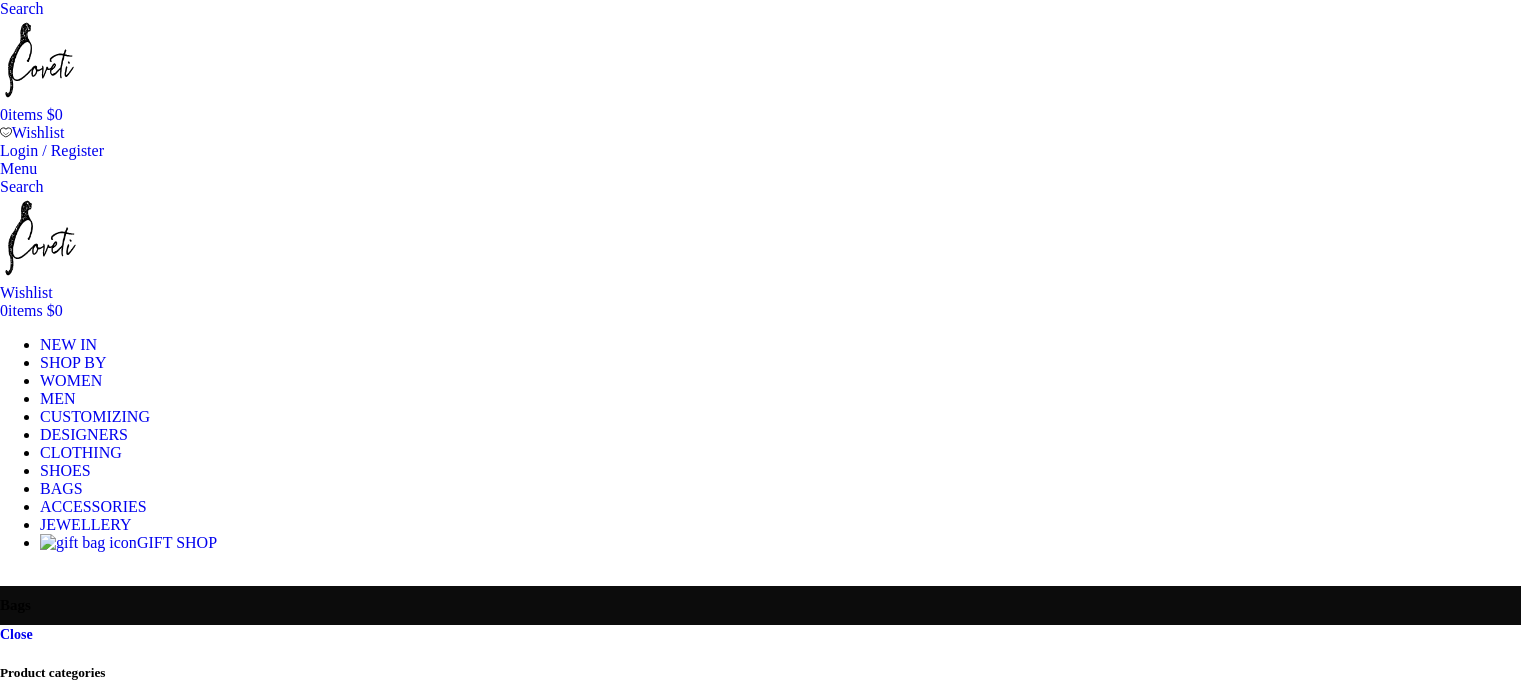 scroll, scrollTop: 0, scrollLeft: 0, axis: both 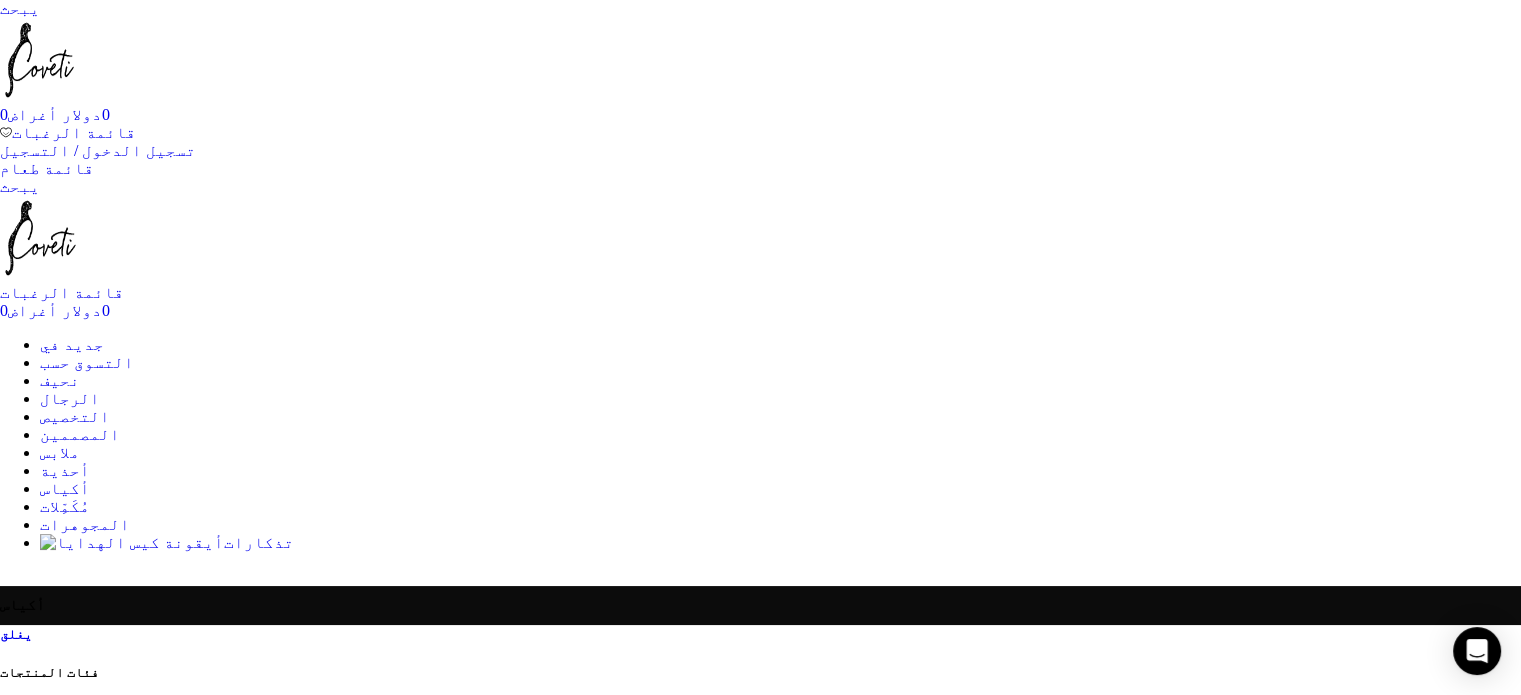 click on "مضخات" at bounding box center [-754, 829] 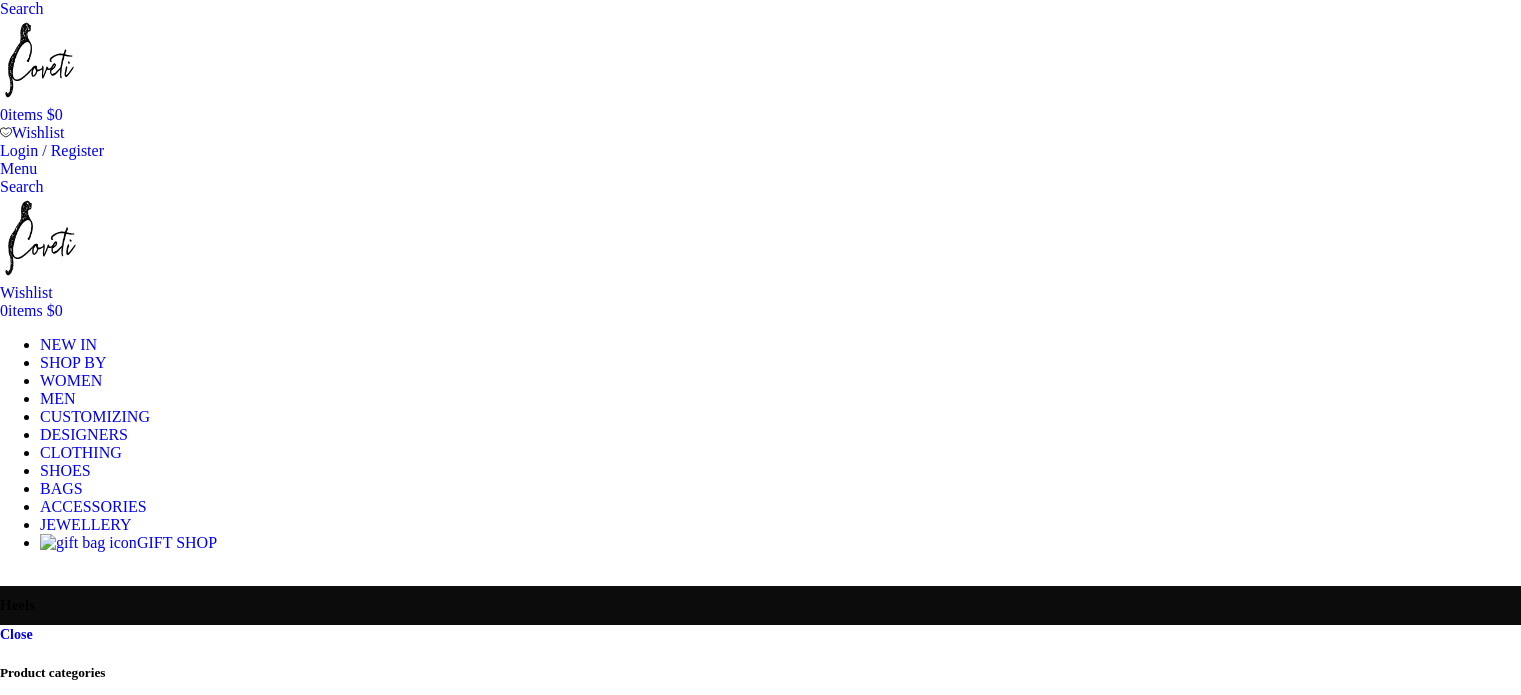 scroll, scrollTop: 0, scrollLeft: 0, axis: both 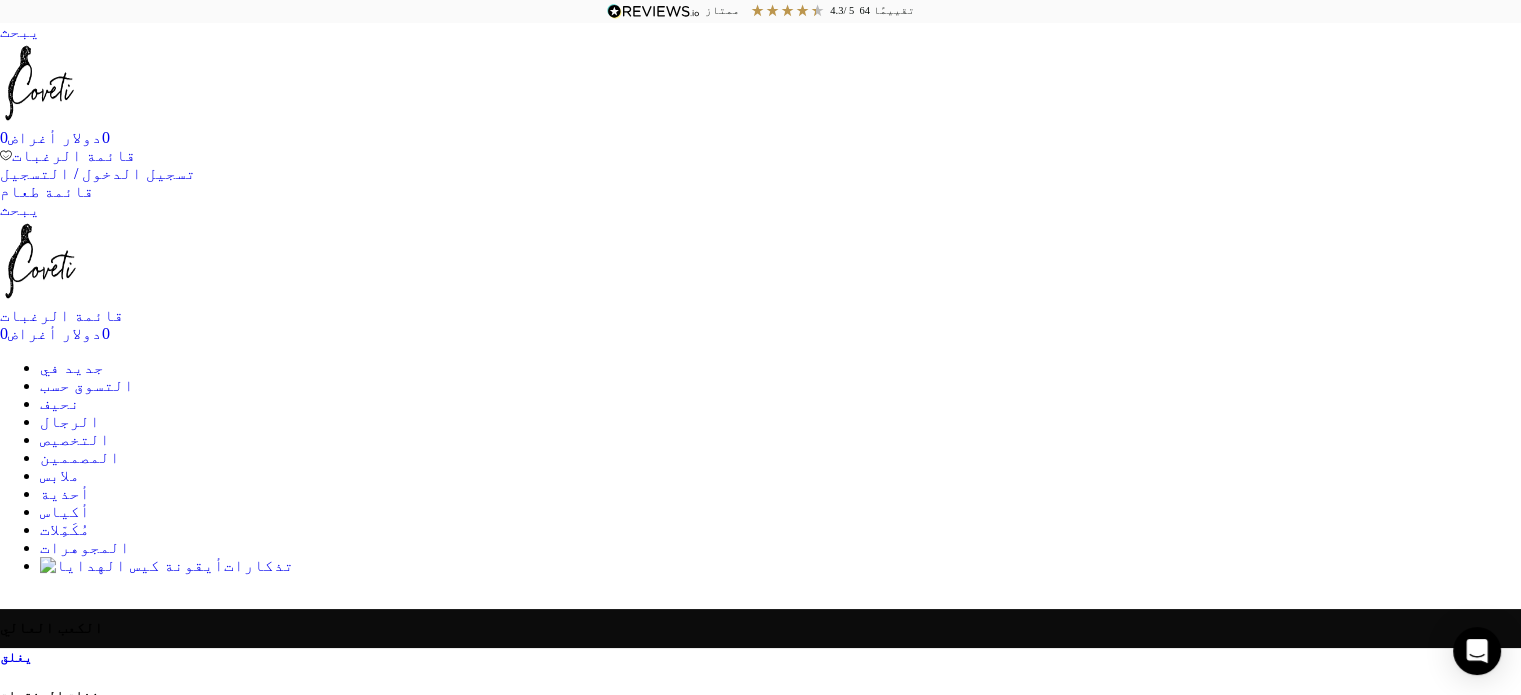 click on "مقاس" at bounding box center [760, 3576] 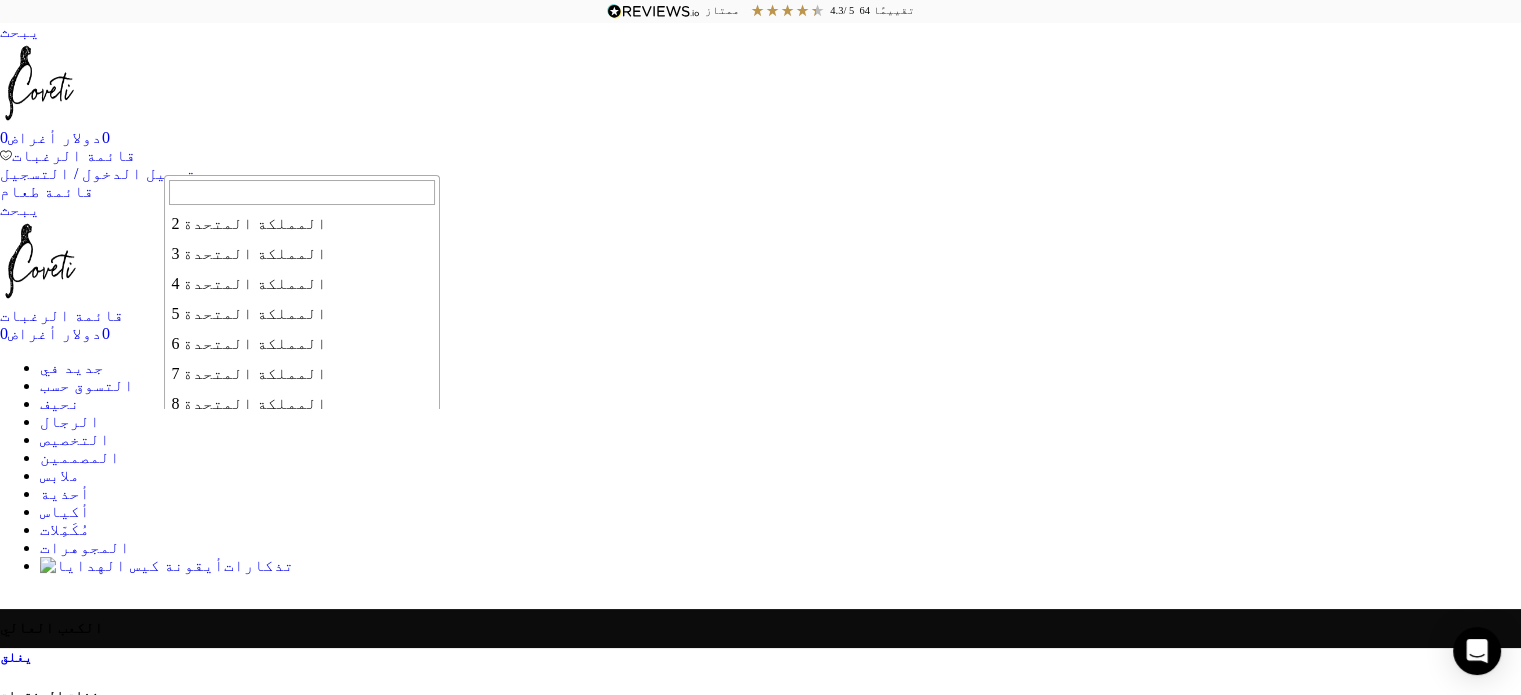 click on "أي حجم" at bounding box center [760, 3621] 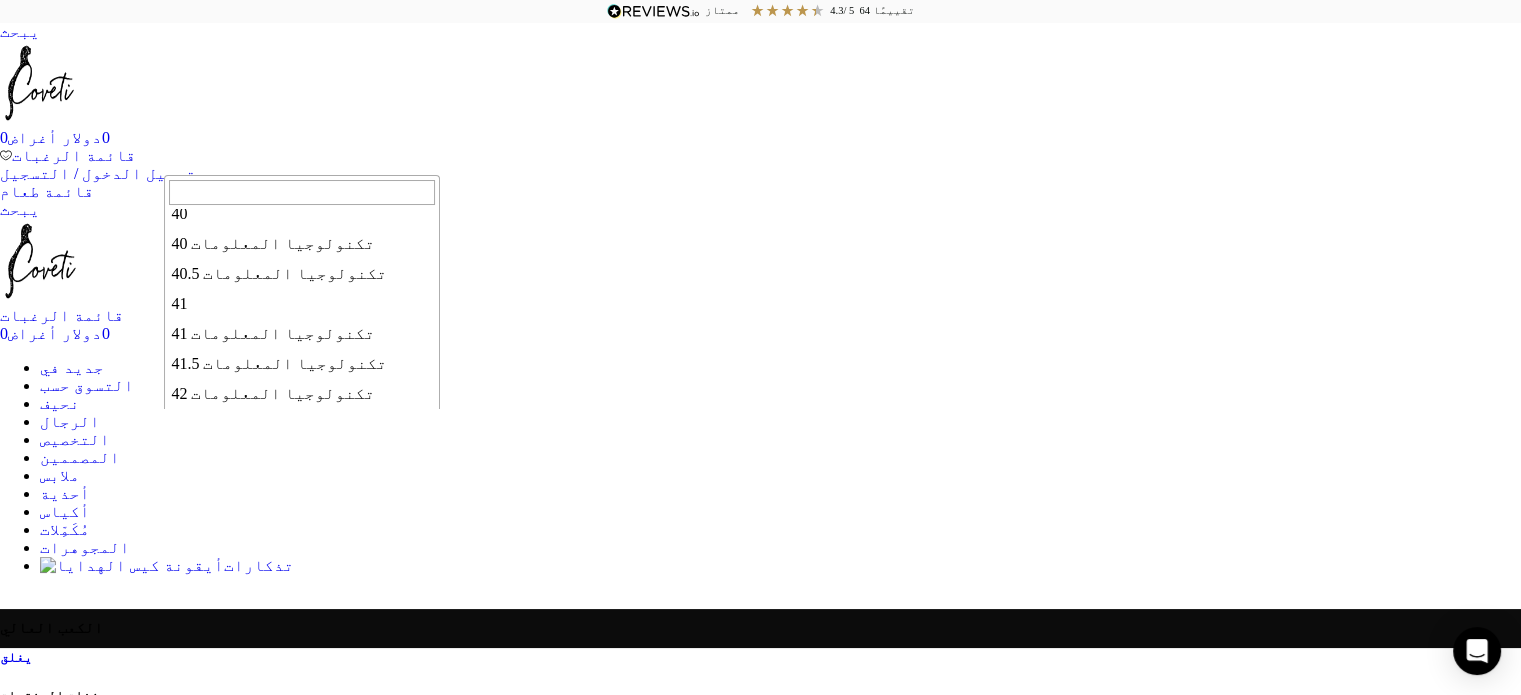 scroll, scrollTop: 735, scrollLeft: 0, axis: vertical 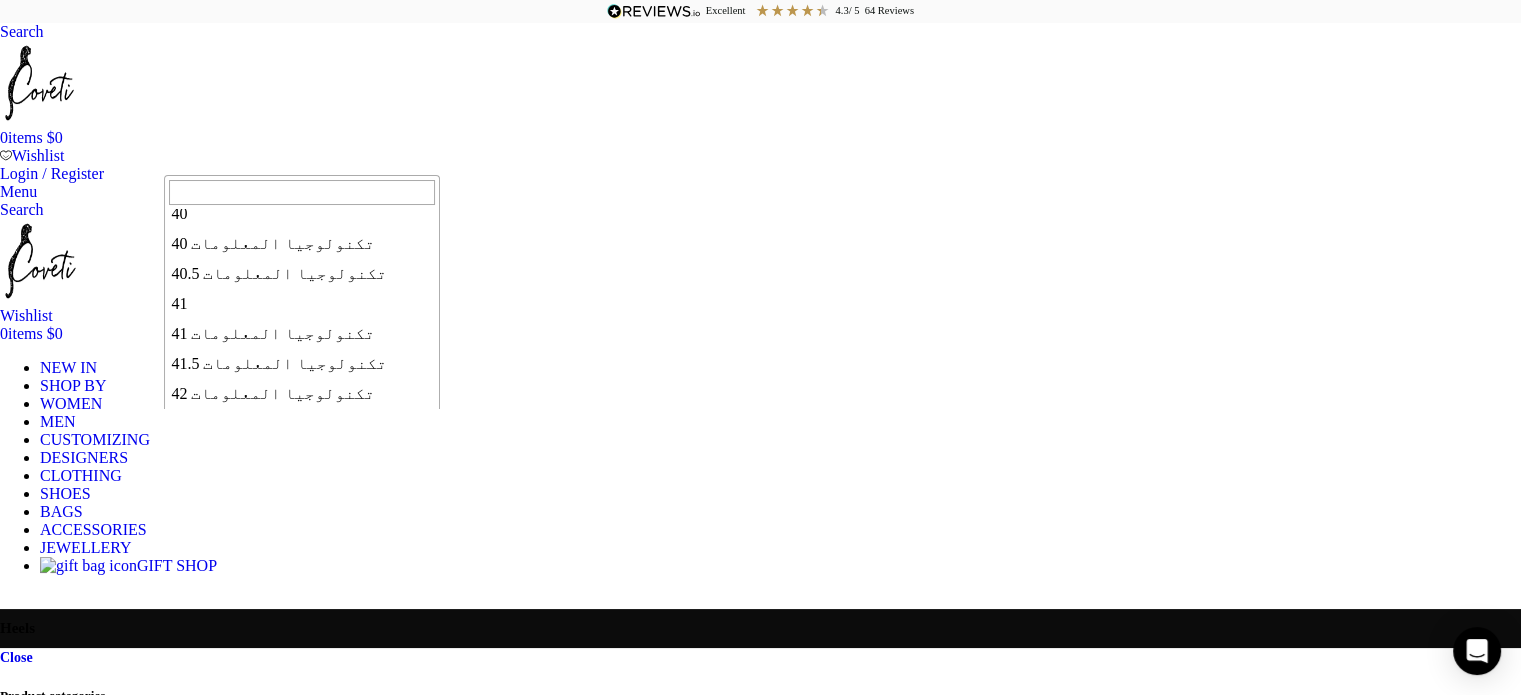 click on "Heels
Categories
Boots
Brogues & Oxfords
Flip Flops & Slides
Heels
Loafers
Monk shoes
Mules
Sandals
Slippers
Sneakers
Close
Product categories Men
Men Accessories
Cases
Men Belts
Men Exotic Leather
Men Hats
Scarves
Men Bags
Men Clothing
Men Jackets
Men Shirts
Pants
Jeans
Shorts
Sweatshirts
Swimwear
T-shirts & vests
Tracksuit
Men Jewellery
Men Bangles
Men Bracelets
Men Shoes
Casual Shoes
Boat shoes
Men Sneakers
Hi-Tops
Low-Tops
Slip-On
Dress Shoes
Brogue shoes
Derby shoes
Derby Split Toe Shoes
Loafers
Longwing Blucher
Monk strap shoes" at bounding box center (760, 21072) 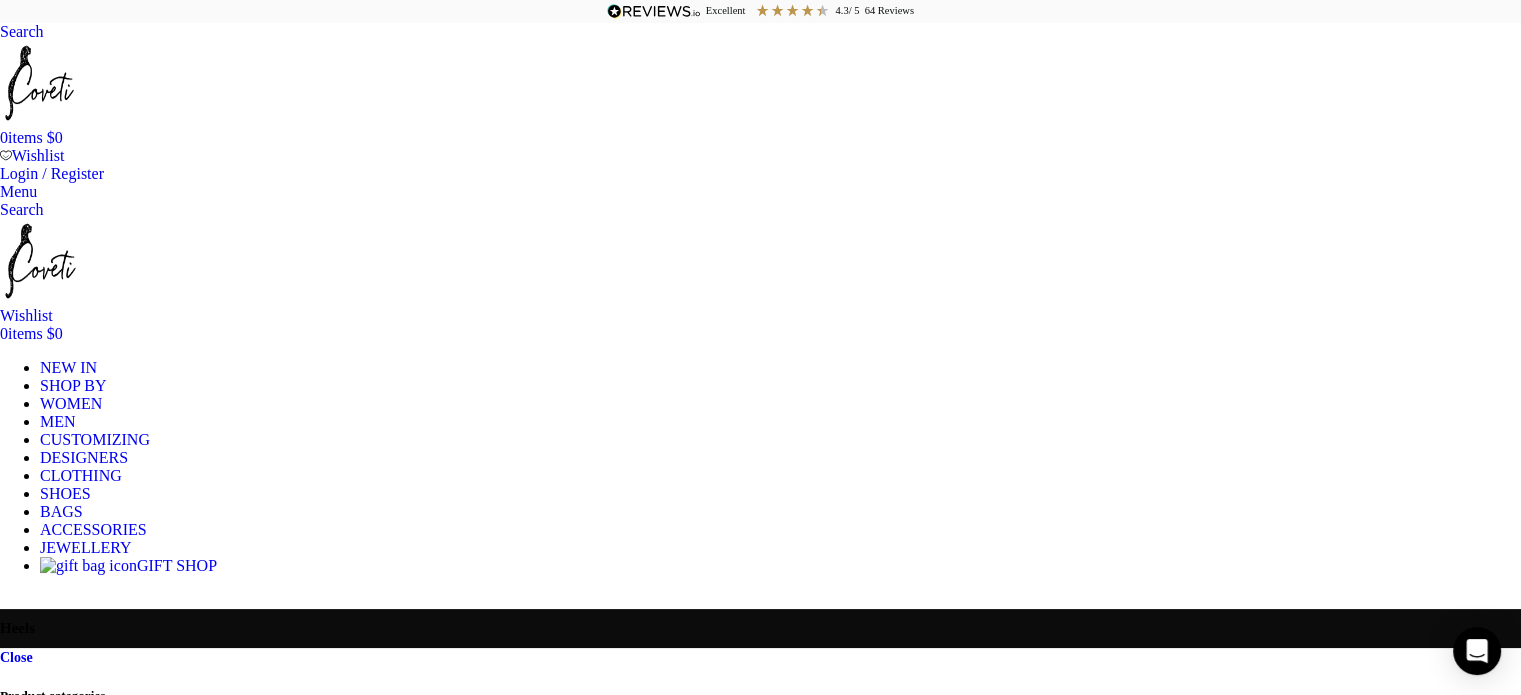 click on "Size" at bounding box center (760, 3576) 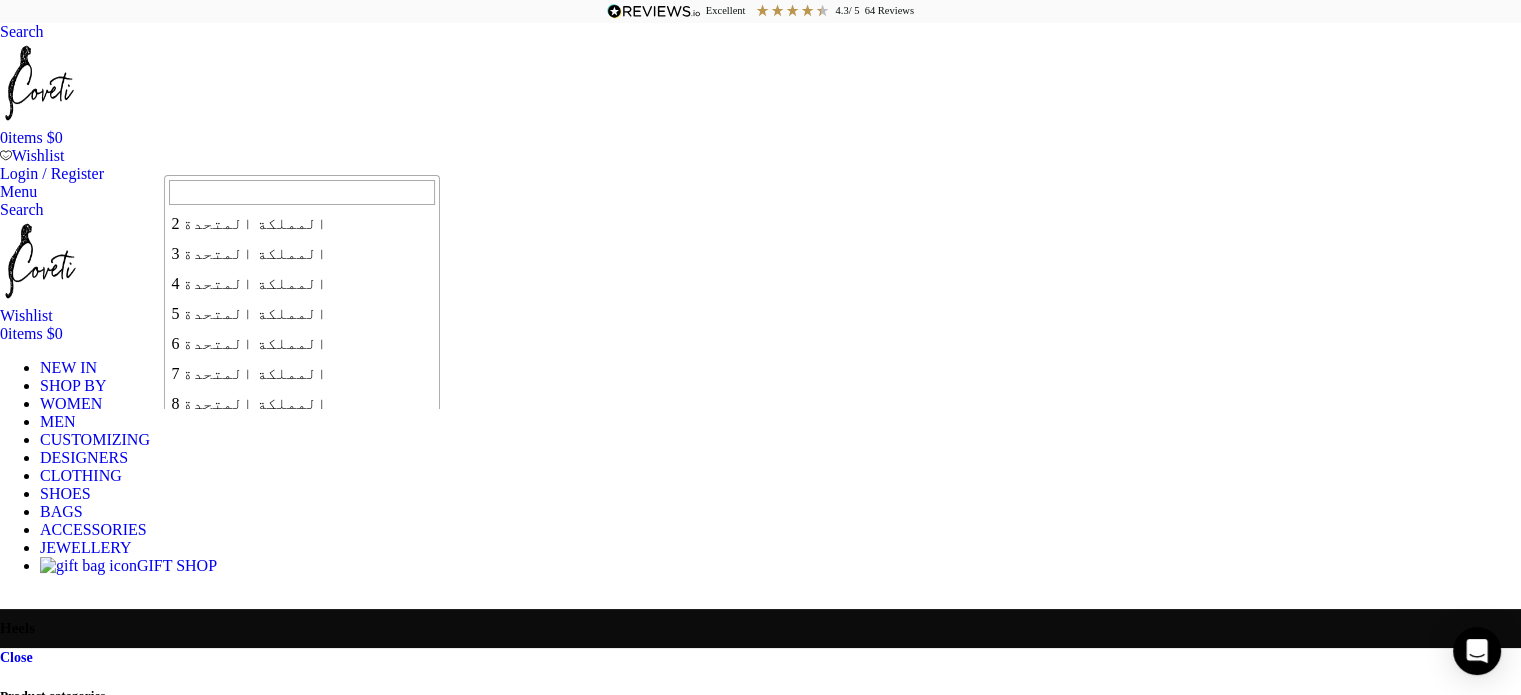 click on "Any Size" at bounding box center (760, 3621) 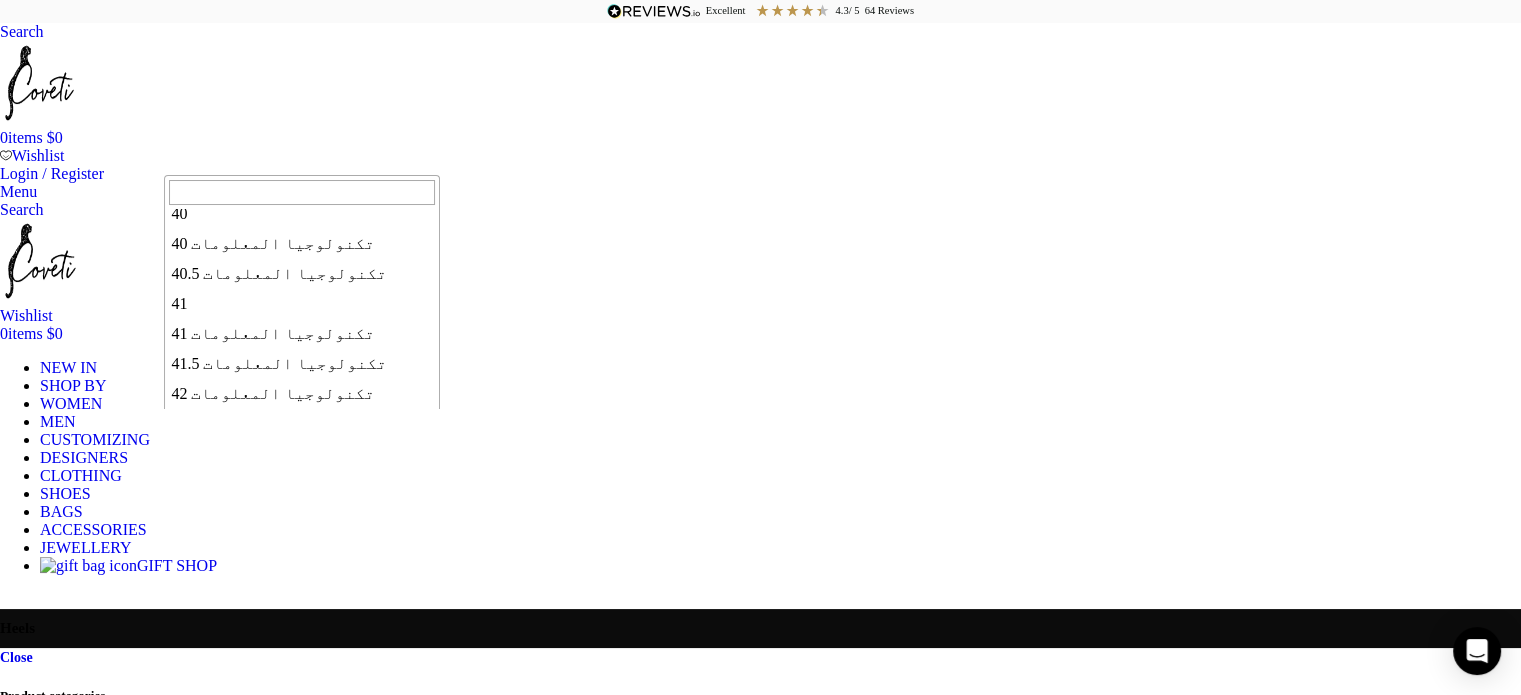 select on "42-it" 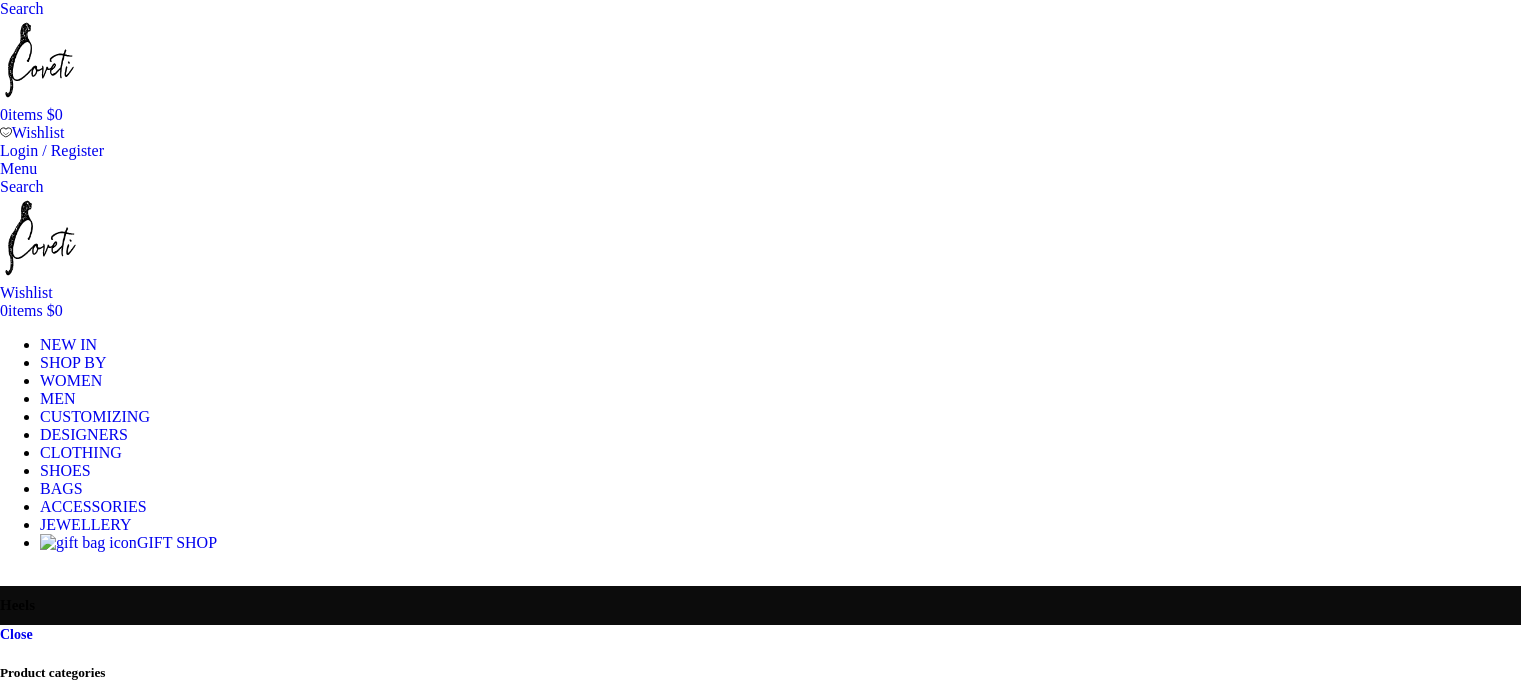 scroll, scrollTop: 0, scrollLeft: 0, axis: both 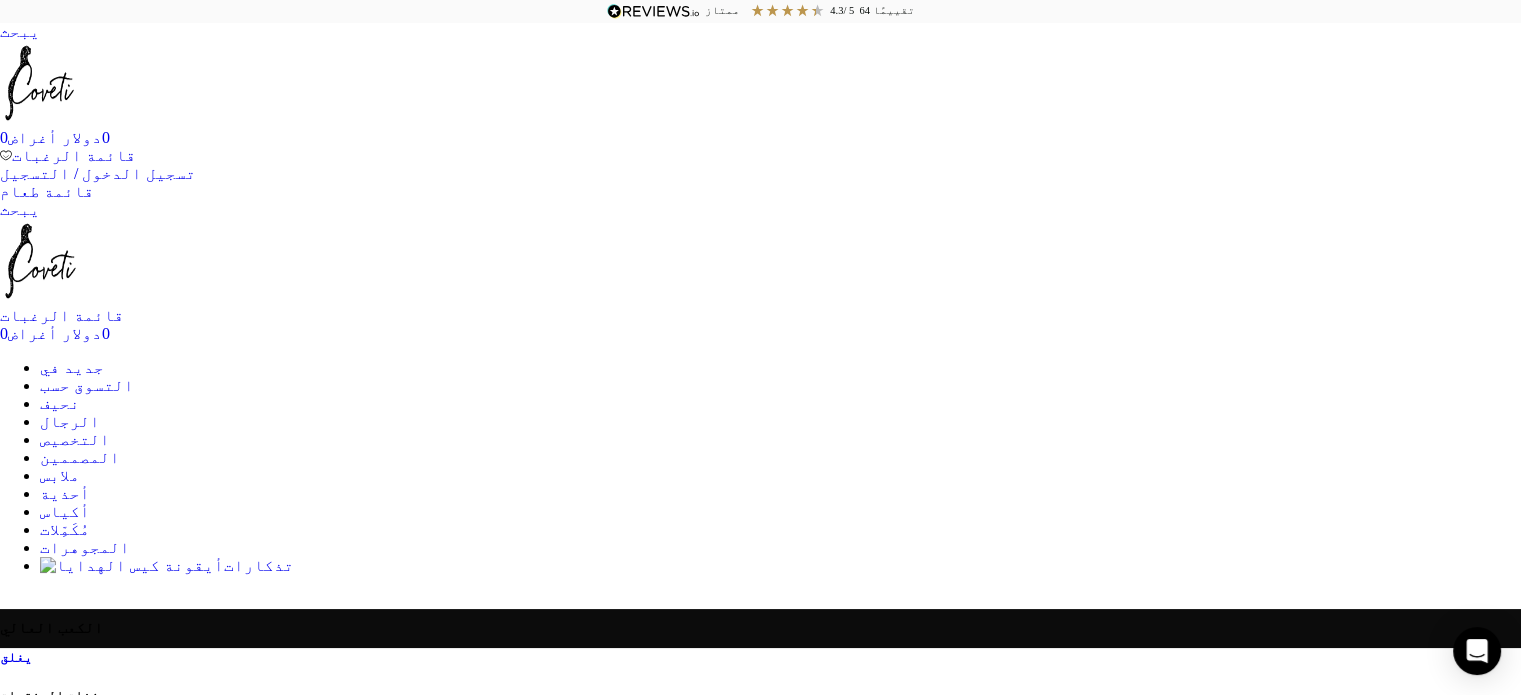 click on "فئات المنتجات" at bounding box center (760, 696) 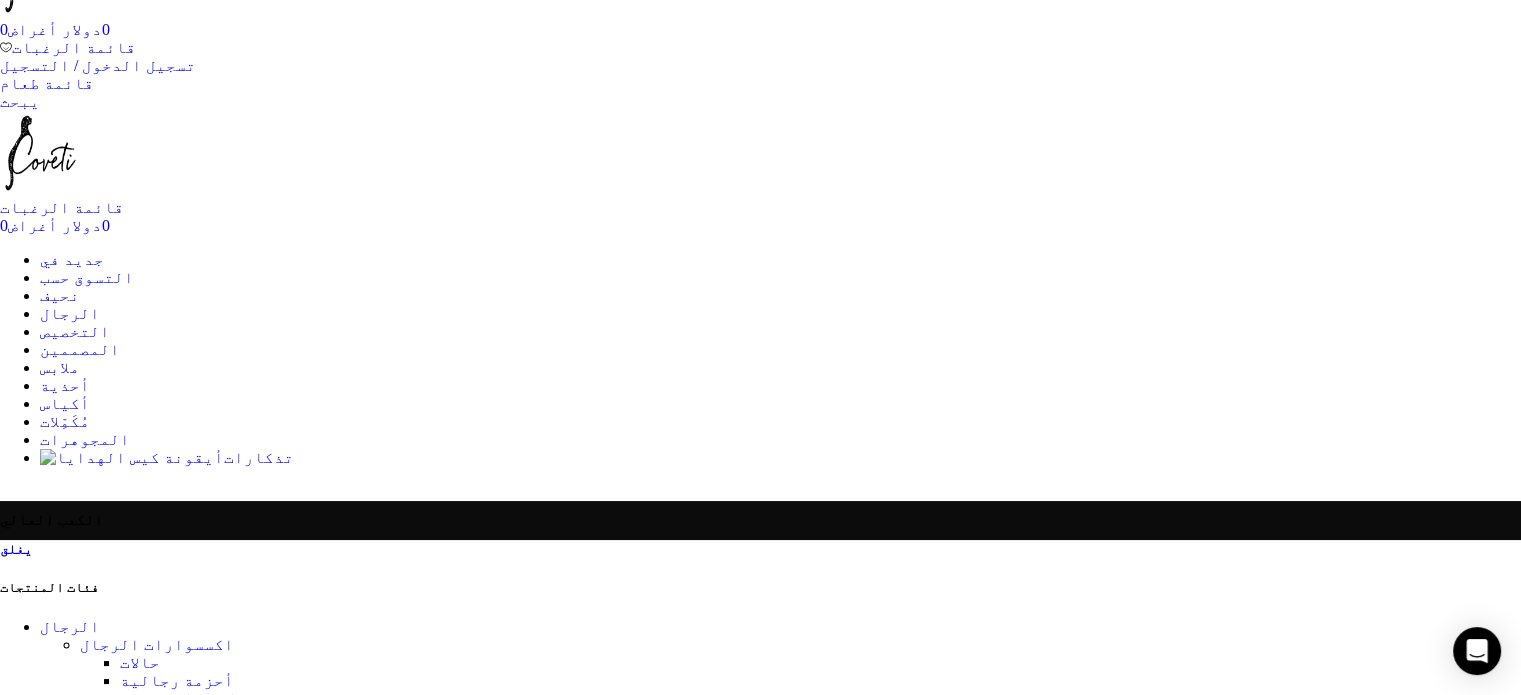 scroll, scrollTop: 0, scrollLeft: 0, axis: both 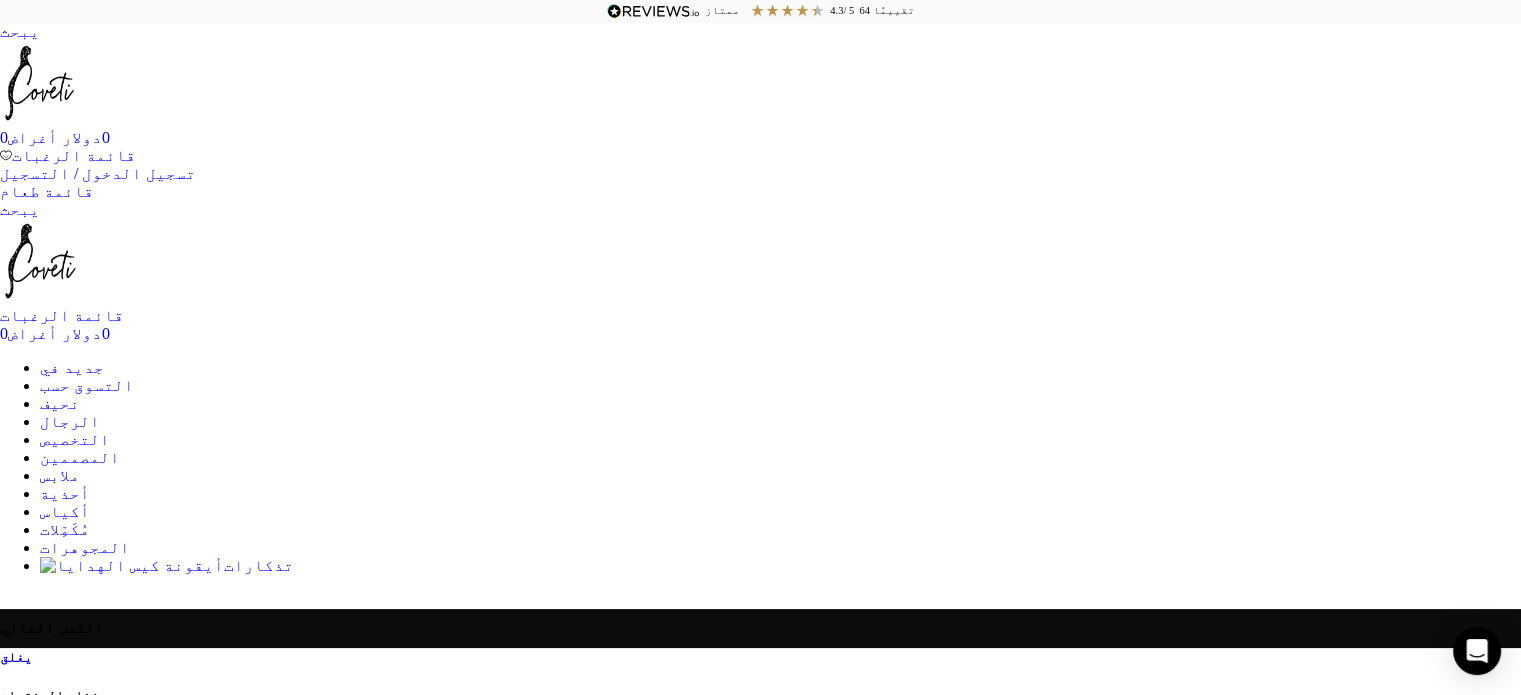 click on "0" at bounding box center (6, 155) 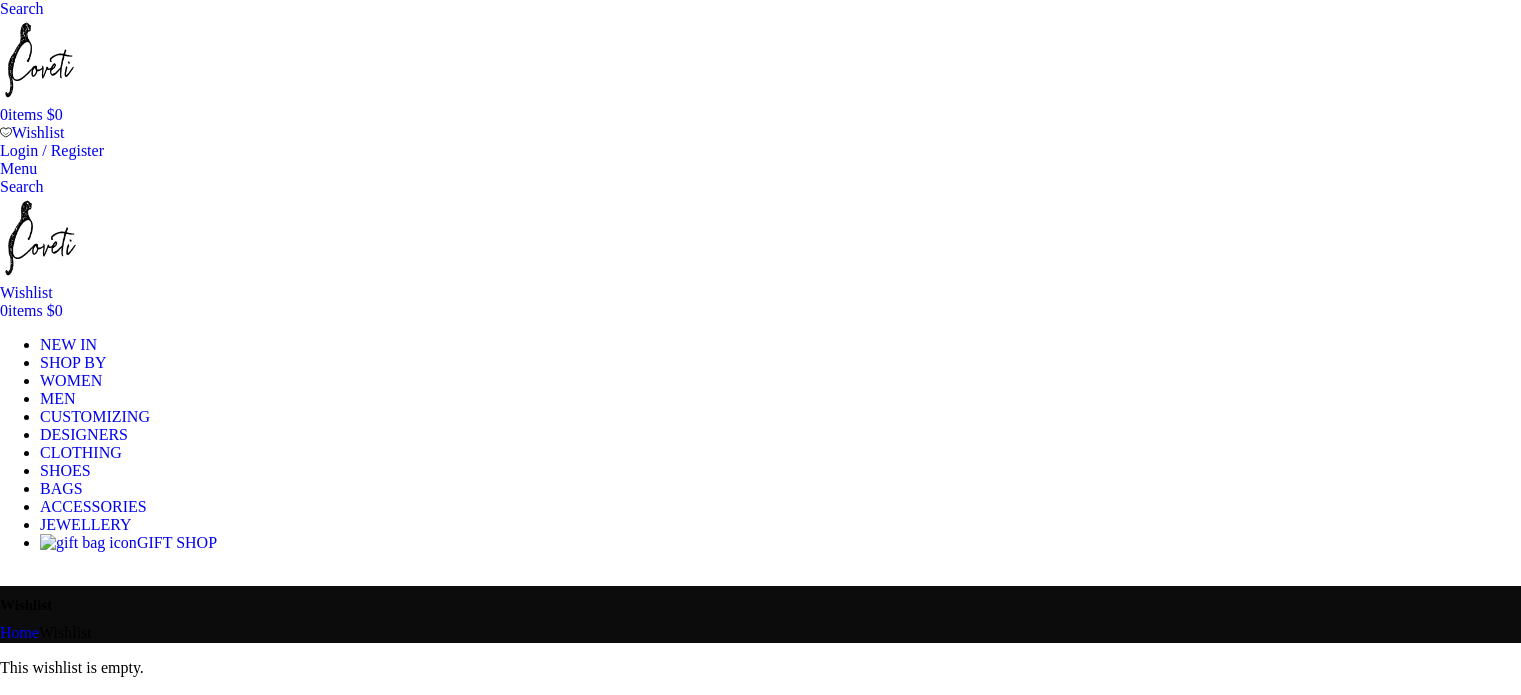 scroll, scrollTop: 0, scrollLeft: 0, axis: both 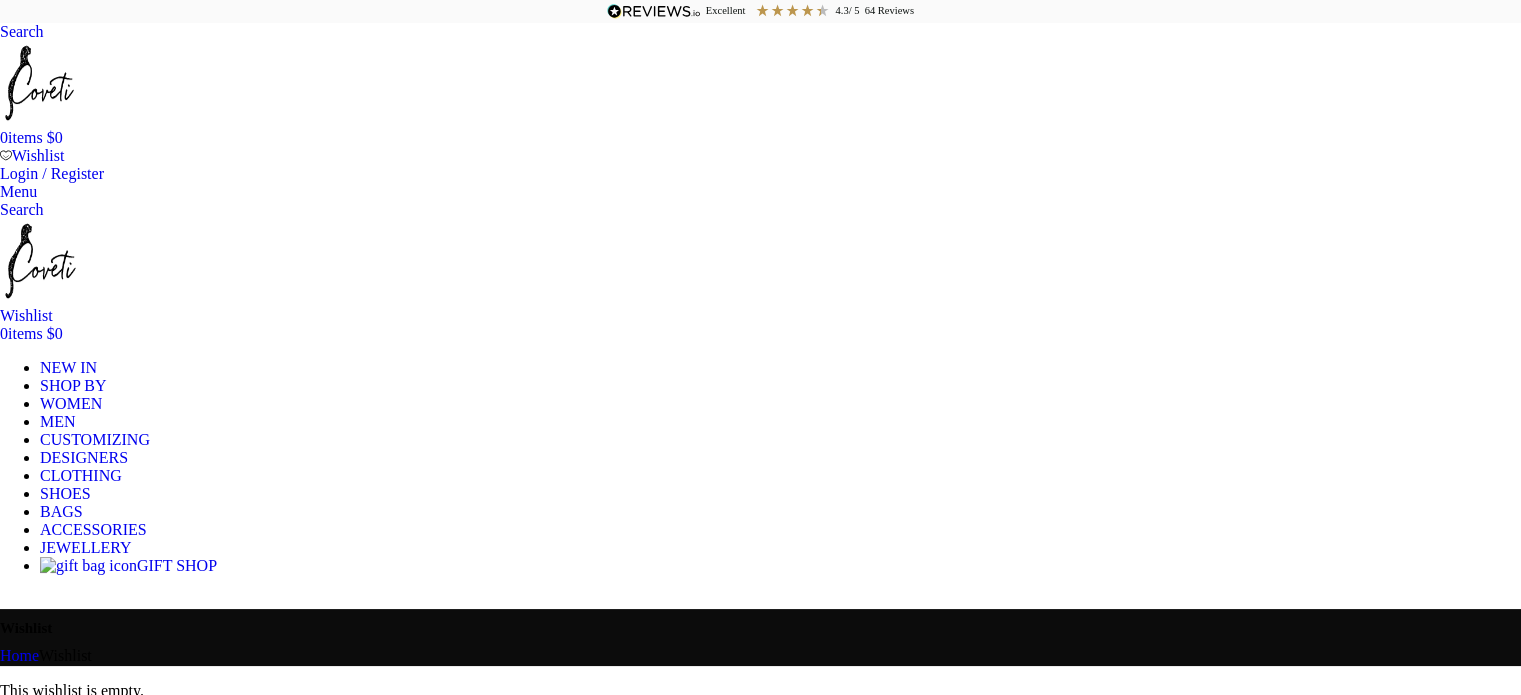 click on "ACCESSORIES" at bounding box center [93, 529] 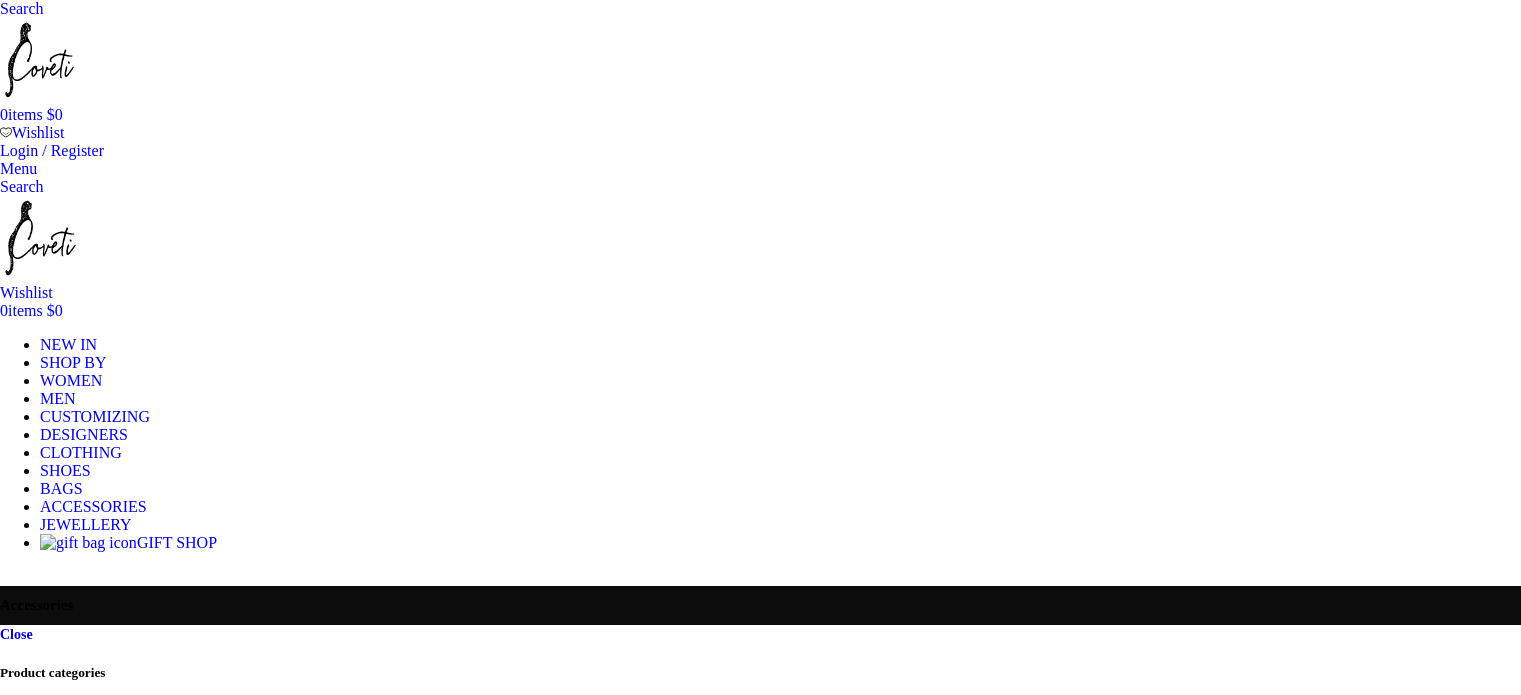 scroll, scrollTop: 0, scrollLeft: 0, axis: both 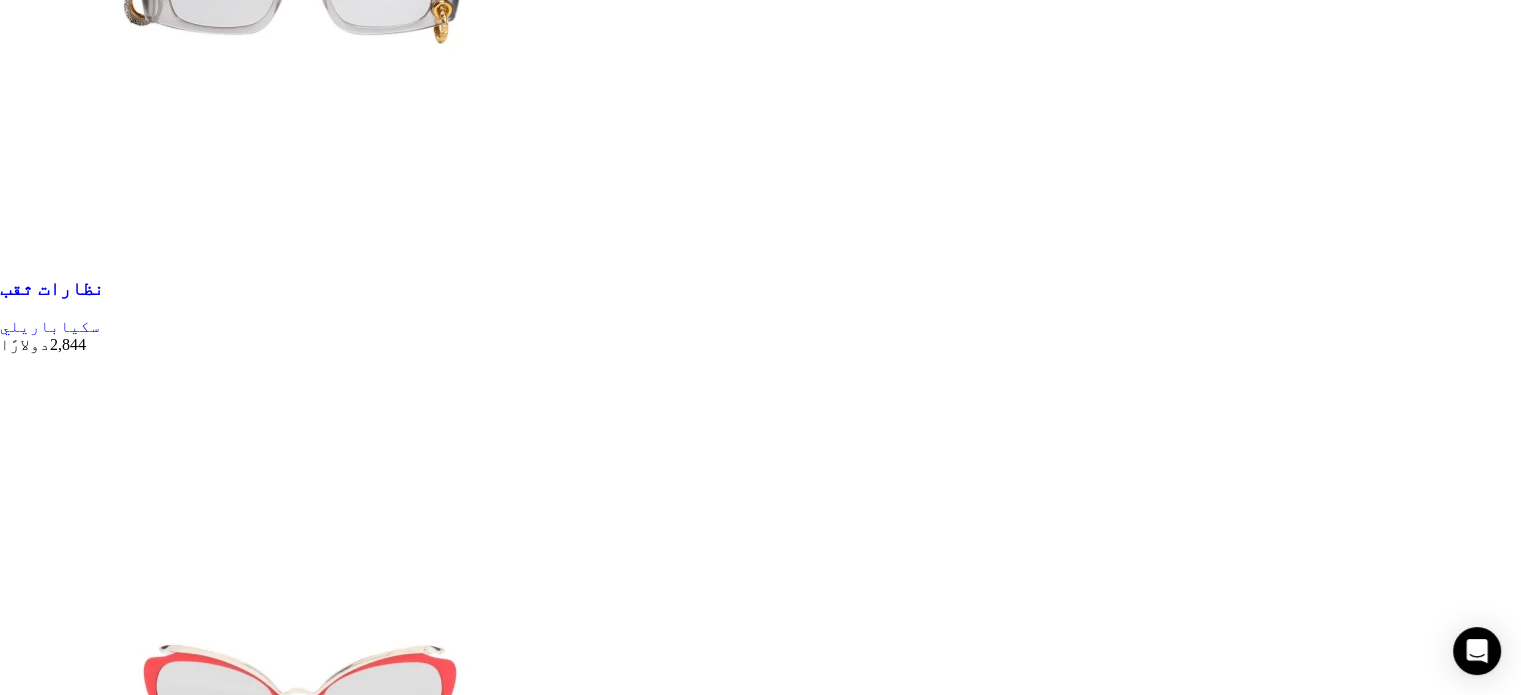 click on "يغلق
فئات المنتجات الرجال
اكسسوارات الرجال
حالات
أحزمة رجالية
جلد رجالي غريب
قبعات رجالية
الأوشحة
حقائب رجالية
ملابس رجالية
جاكيتات رجالية
قمصان رجالية
بنطال
جينز
سراويل
البلوزات
ملابس السباحة
قمصان وسترات
بدلة رياضية
مجوهرات رجالية
أساور رجالية
أساور رجالية
أحذية رجالية
أحذية كاجوال
أحذية القارب
أحذية رياضية للرجال
أحذية هاي توبس
أحذية منخفضة الرقبة
حذاء سهل الارتداء
أحذية رسمية
أحذية بروج
أحذية ديربي
حذاء ديربي ذو مقدمة مقسمة
أحذية بدون كعب
أحذية الراهب" at bounding box center (760, 14932) 